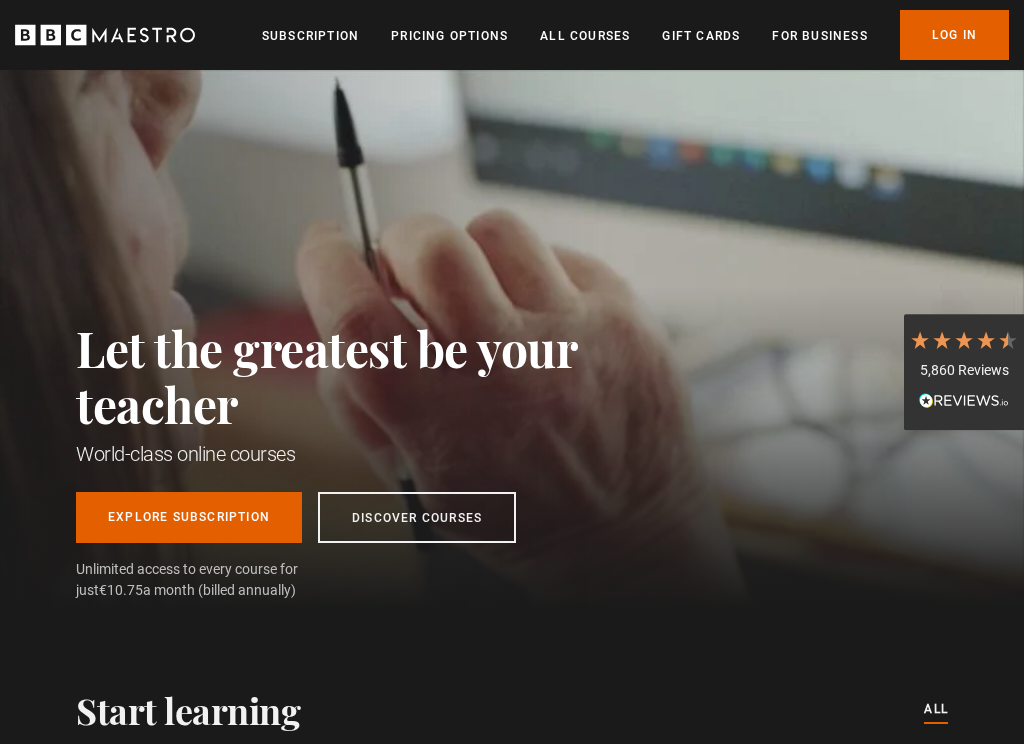 scroll, scrollTop: 0, scrollLeft: 0, axis: both 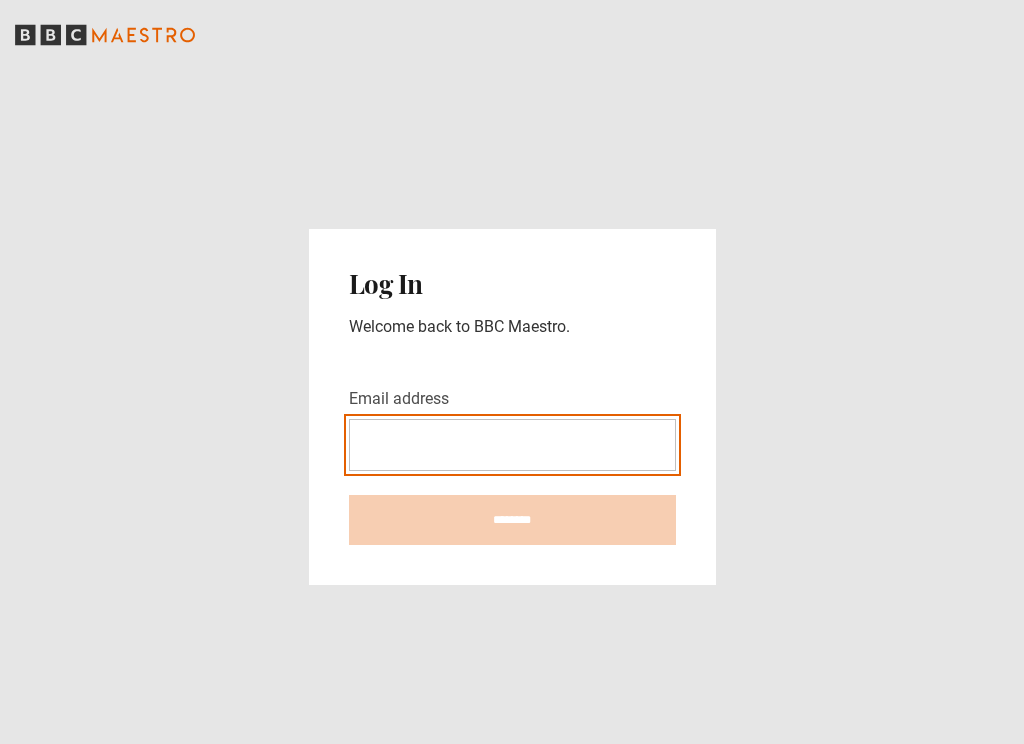type on "**********" 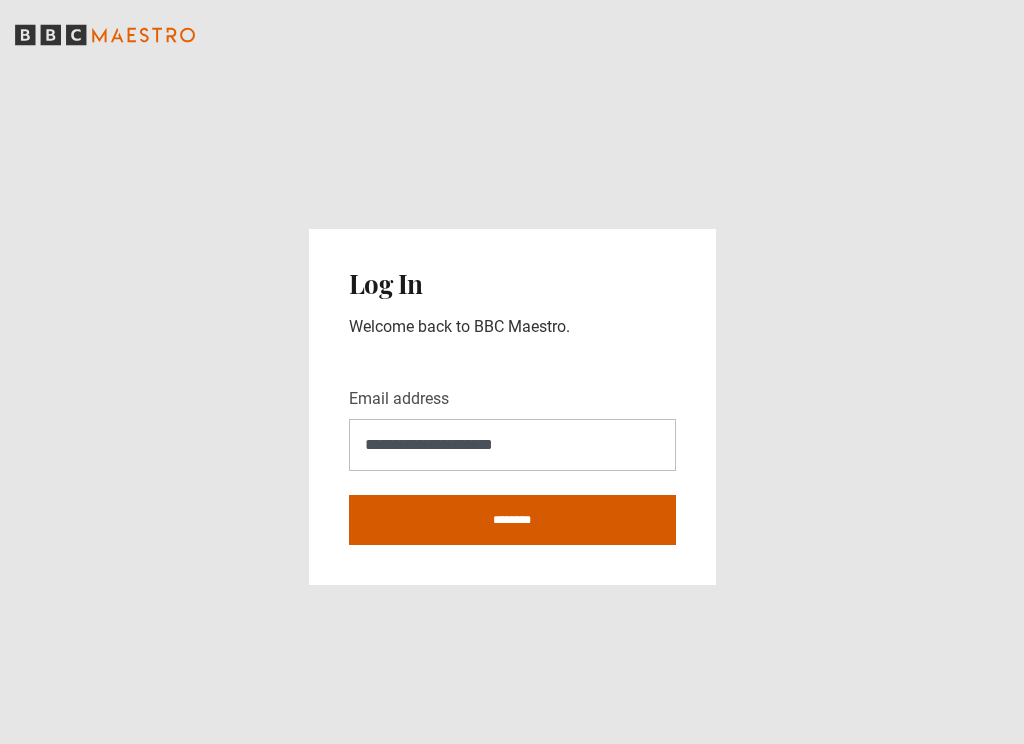 click on "********" 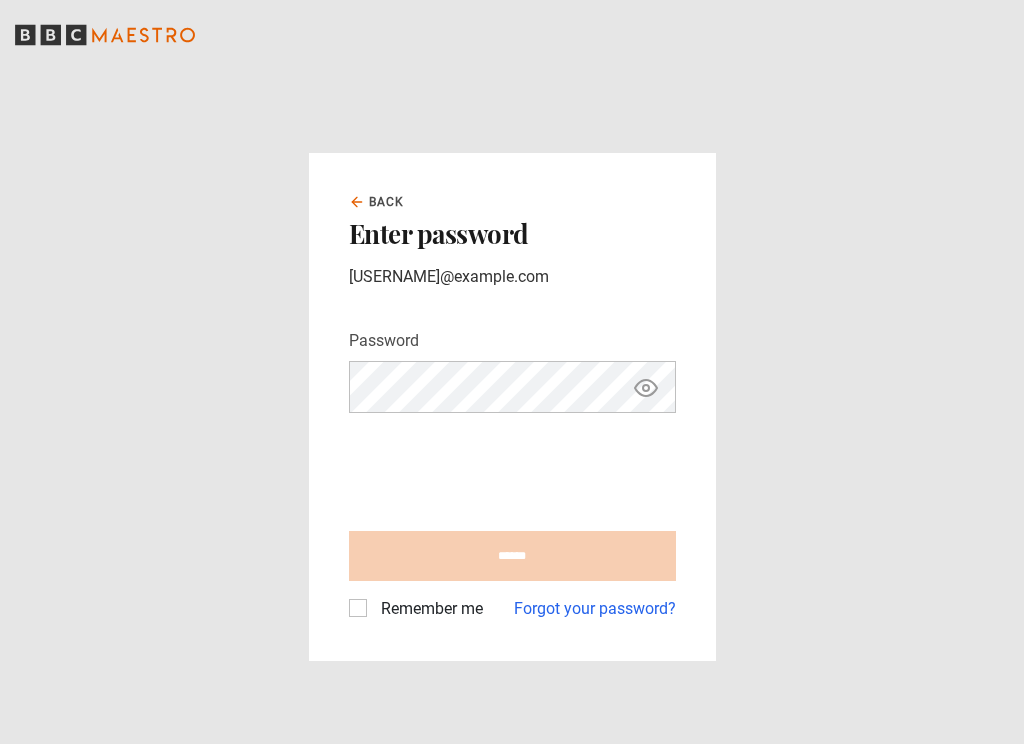 scroll, scrollTop: 167, scrollLeft: 0, axis: vertical 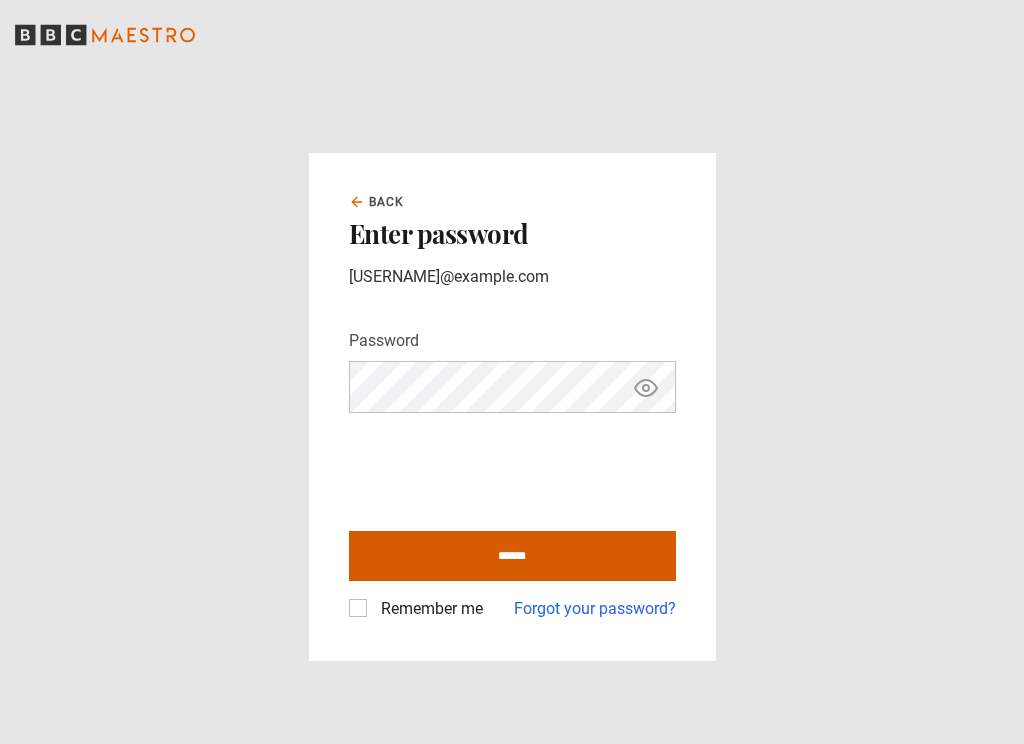 click on "******" at bounding box center (512, 556) 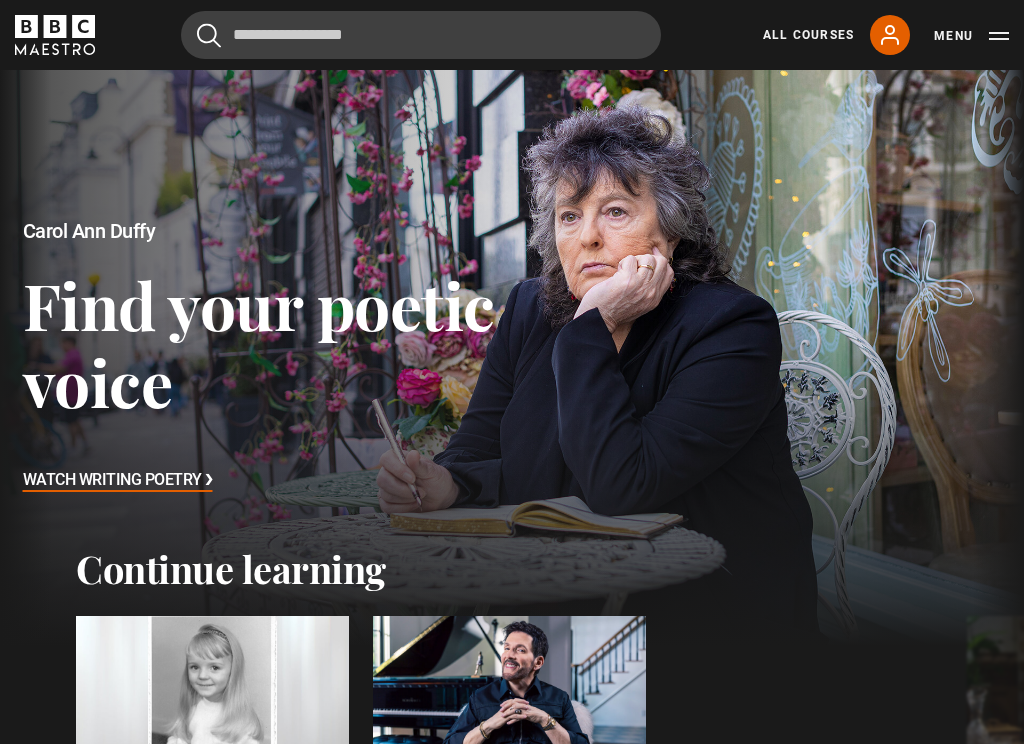 scroll, scrollTop: 0, scrollLeft: 0, axis: both 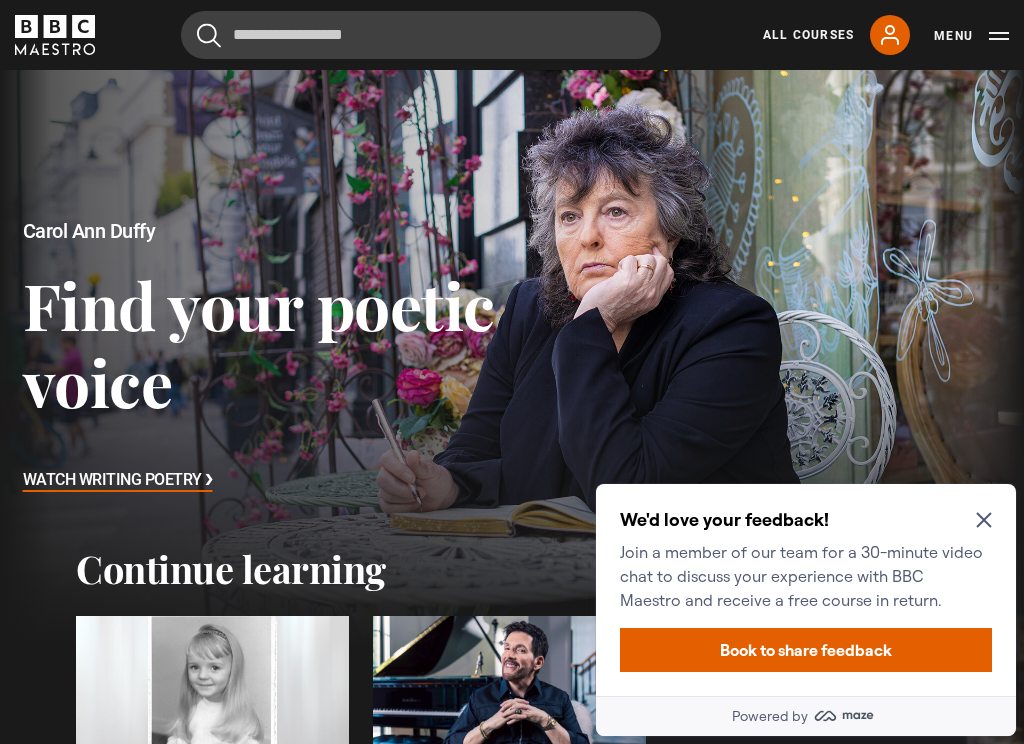 click 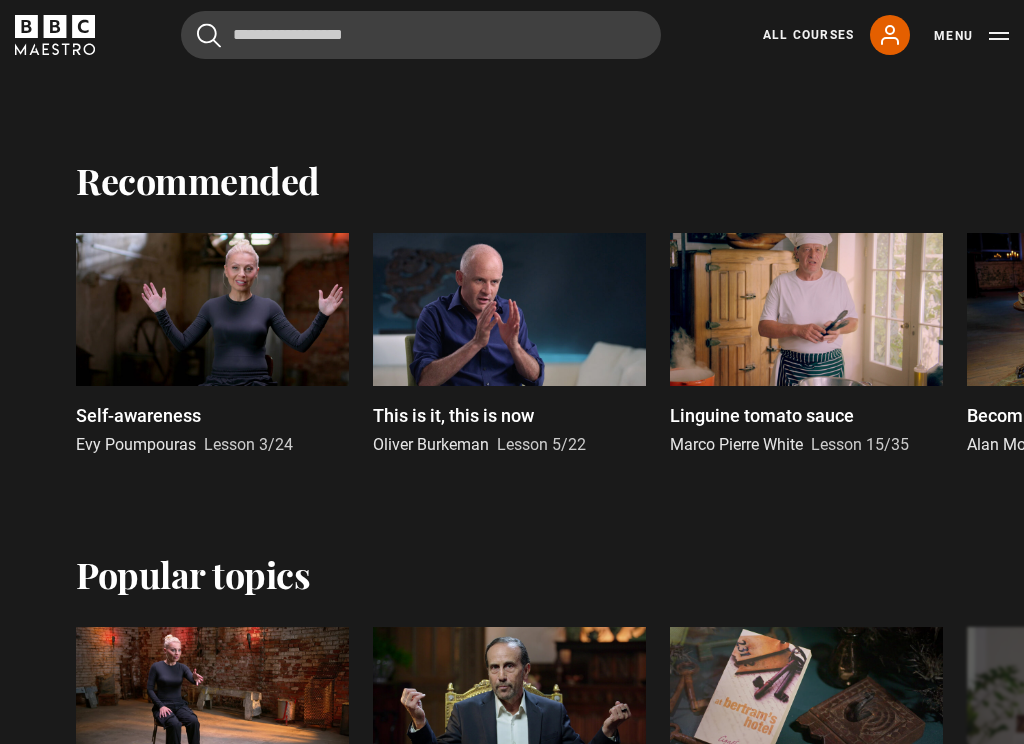 scroll, scrollTop: 810, scrollLeft: 0, axis: vertical 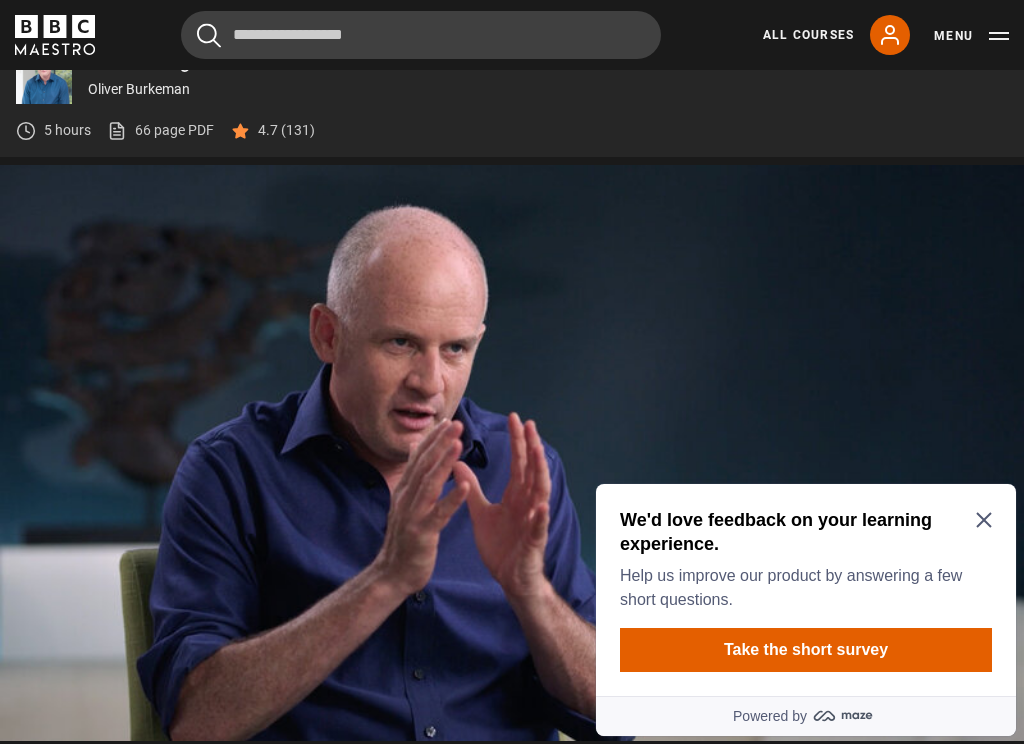 click 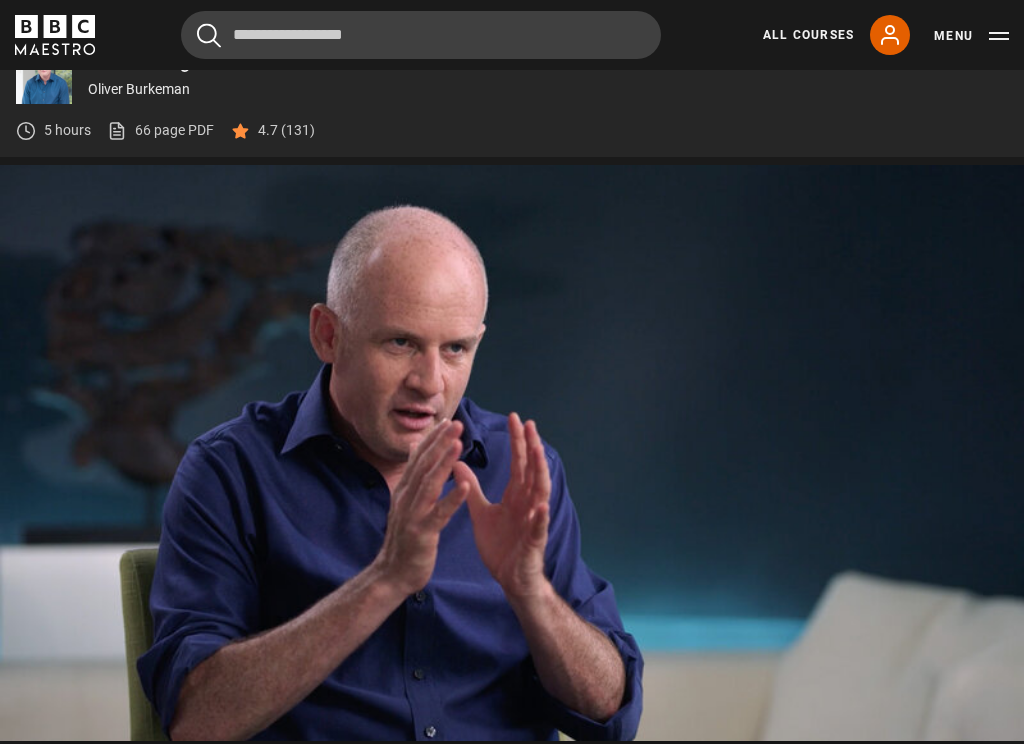 click on "Video Player is loading. Play Lesson This is it, this is now 10s Skip Back 10 seconds Pause 10s Skip Forward 10 seconds Loaded :  7.89% Pause Mute Current Time  0:14 - Duration  12:39
Oliver Burkeman
Lesson 5
This is it, this is now
1x Playback Rate 2x 1.5x 1x , selected 0.5x Captions captions off , selected English  Captions This is a modal window.
Lesson Completed
Up next
Too many rocks
Cancel
Do you want to save this lesson?
Save lesson" at bounding box center (512, 453) 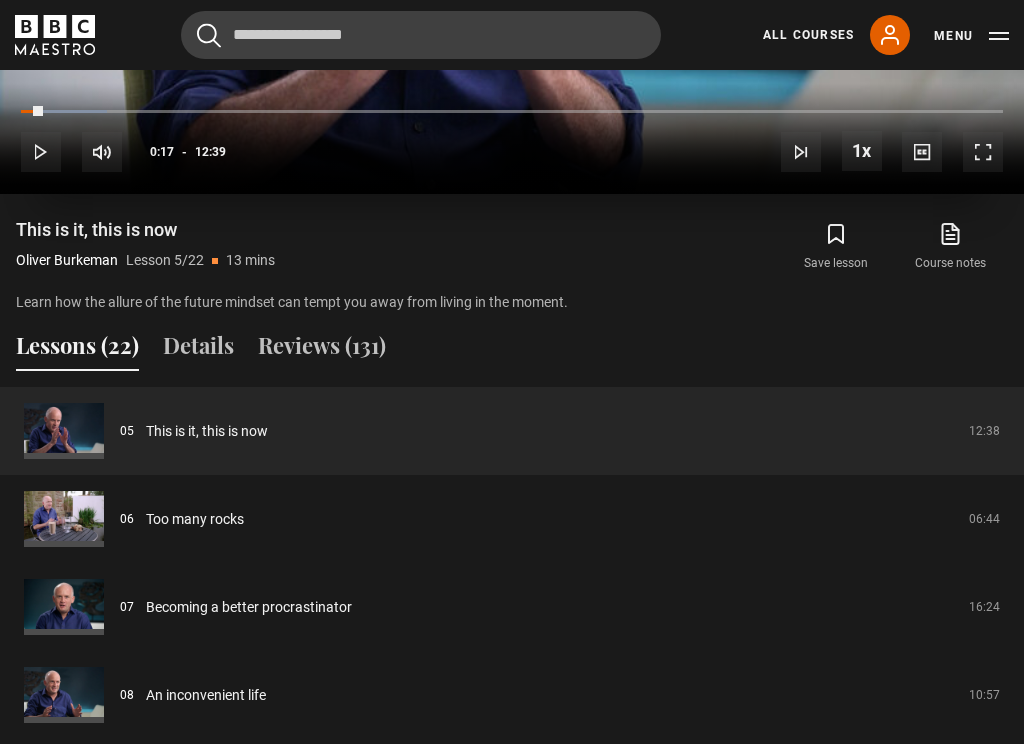 scroll, scrollTop: 1301, scrollLeft: 0, axis: vertical 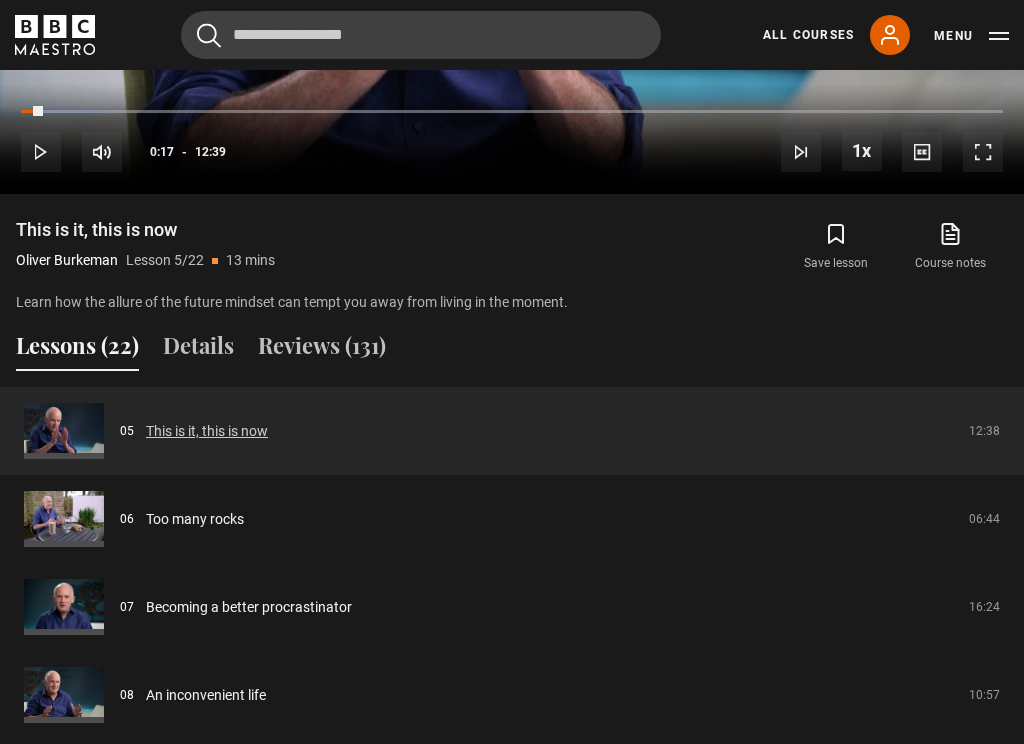click on "This is it, this is now" at bounding box center [207, 431] 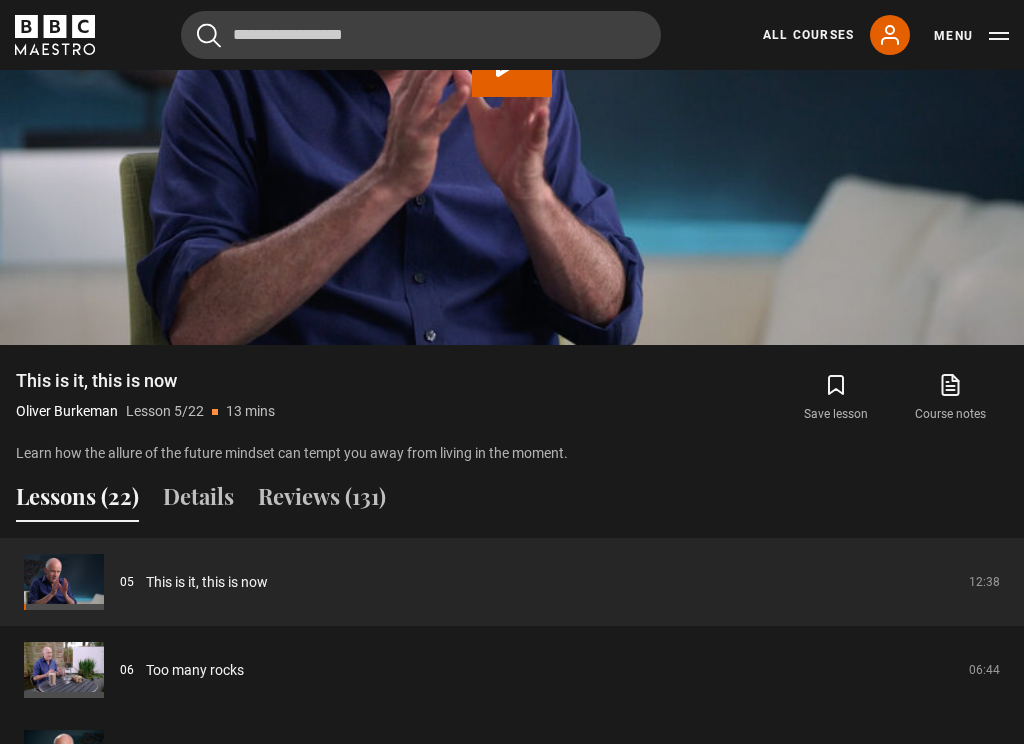 click on "Oliver Burkeman" at bounding box center [67, 412] 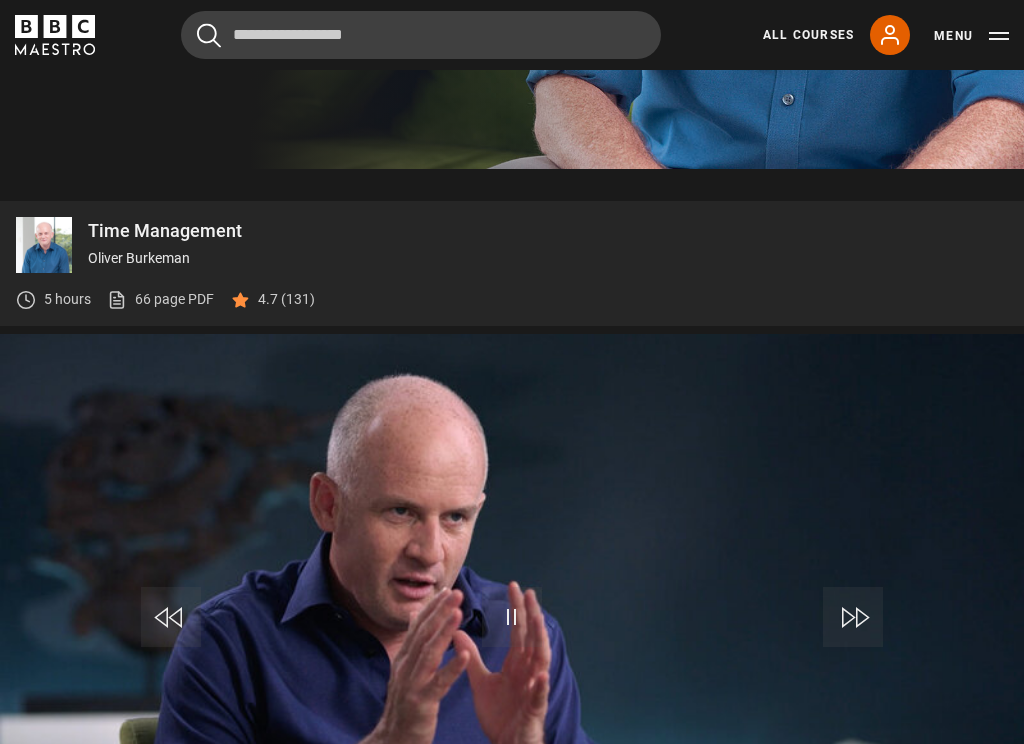 scroll, scrollTop: 589, scrollLeft: 0, axis: vertical 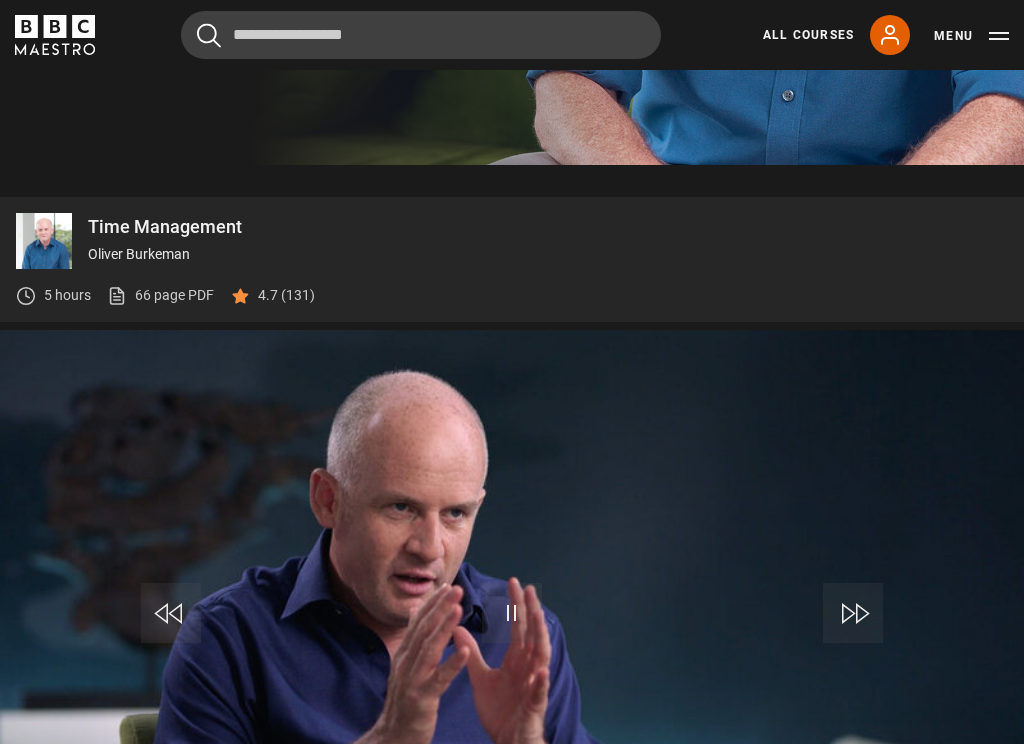 click on "Time Management
Oliver Burkeman
5 hours
66 page PDF
(opens in new tab)
4.7 (131)" at bounding box center (512, 259) 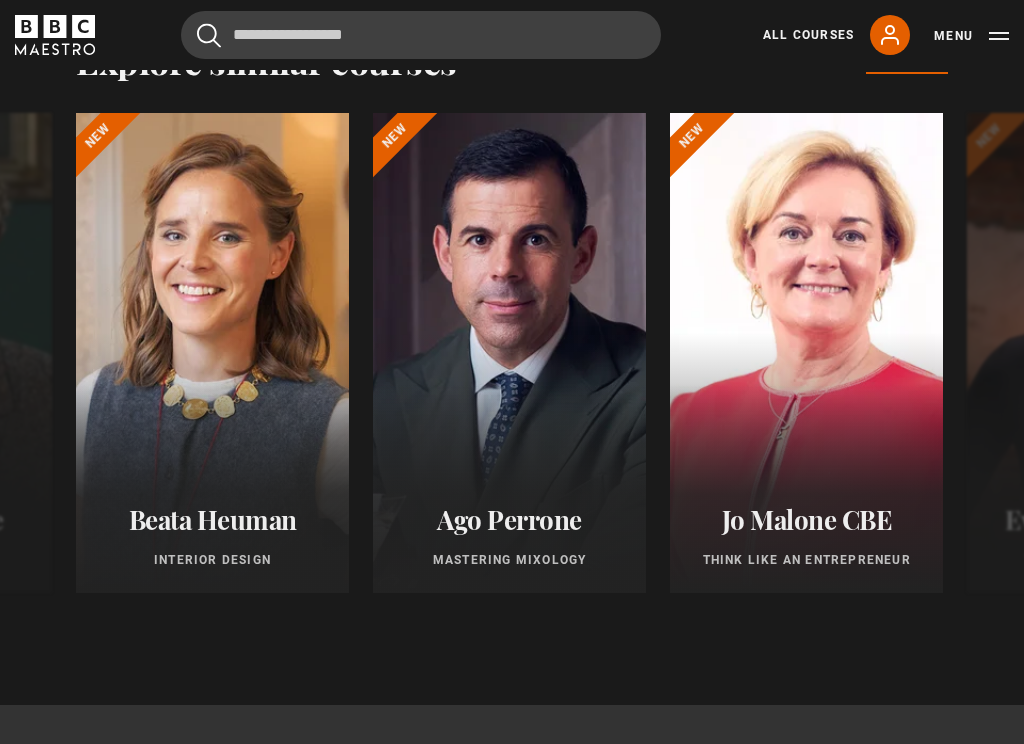 scroll, scrollTop: 2271, scrollLeft: 0, axis: vertical 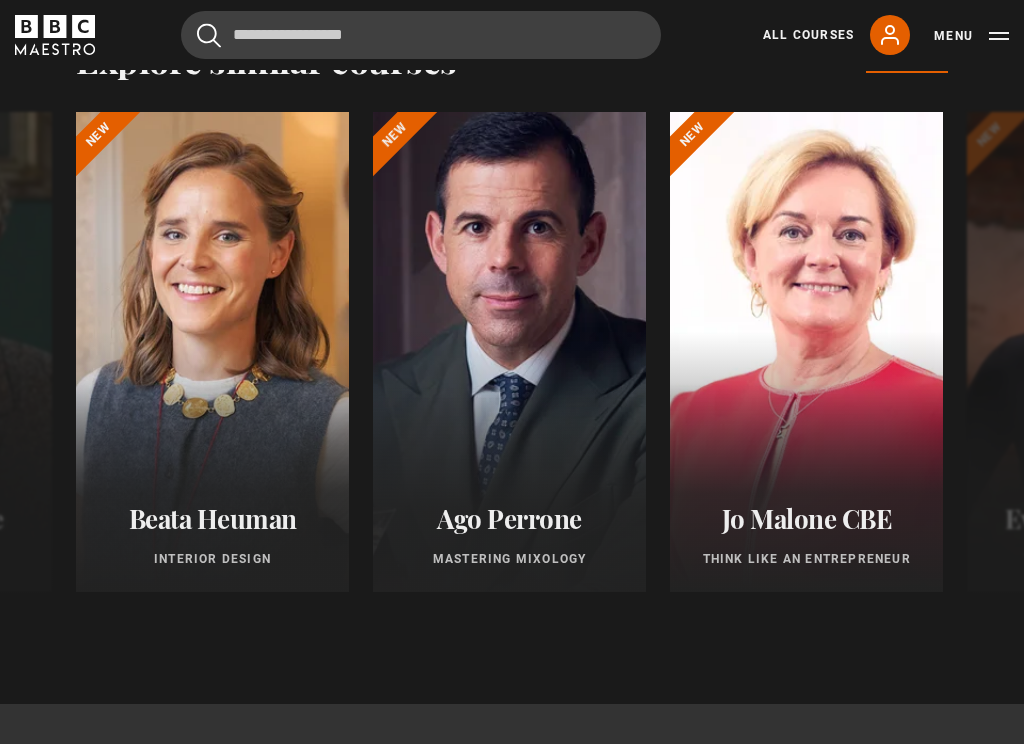 click at bounding box center (509, 352) 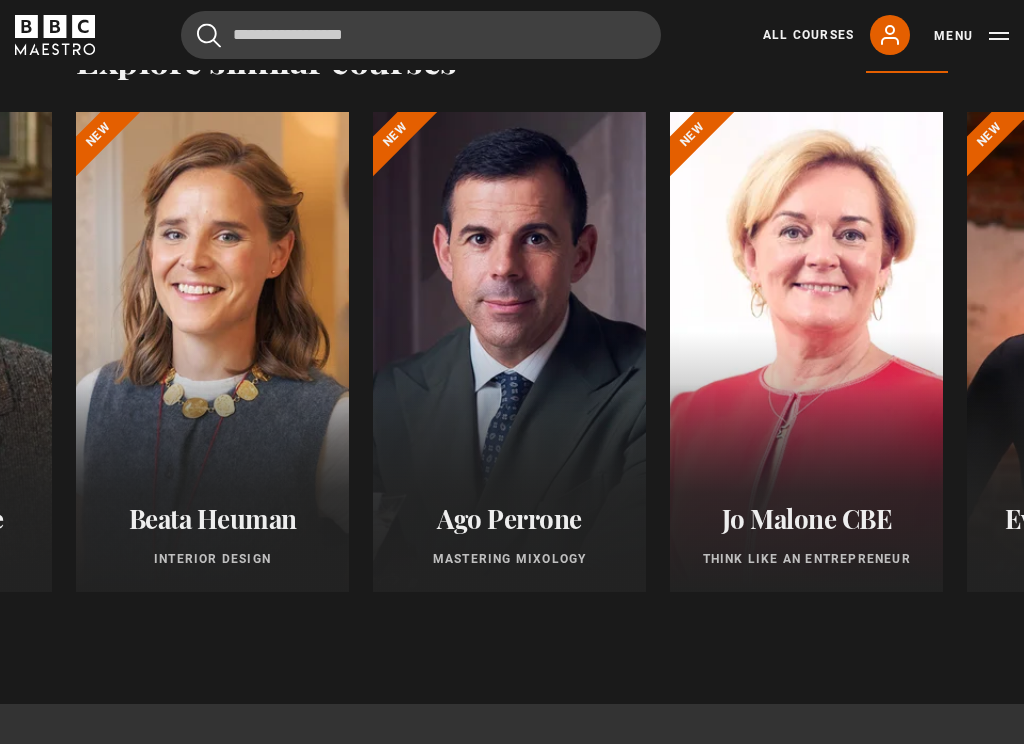 click on "Ago Perrone" at bounding box center [509, 518] 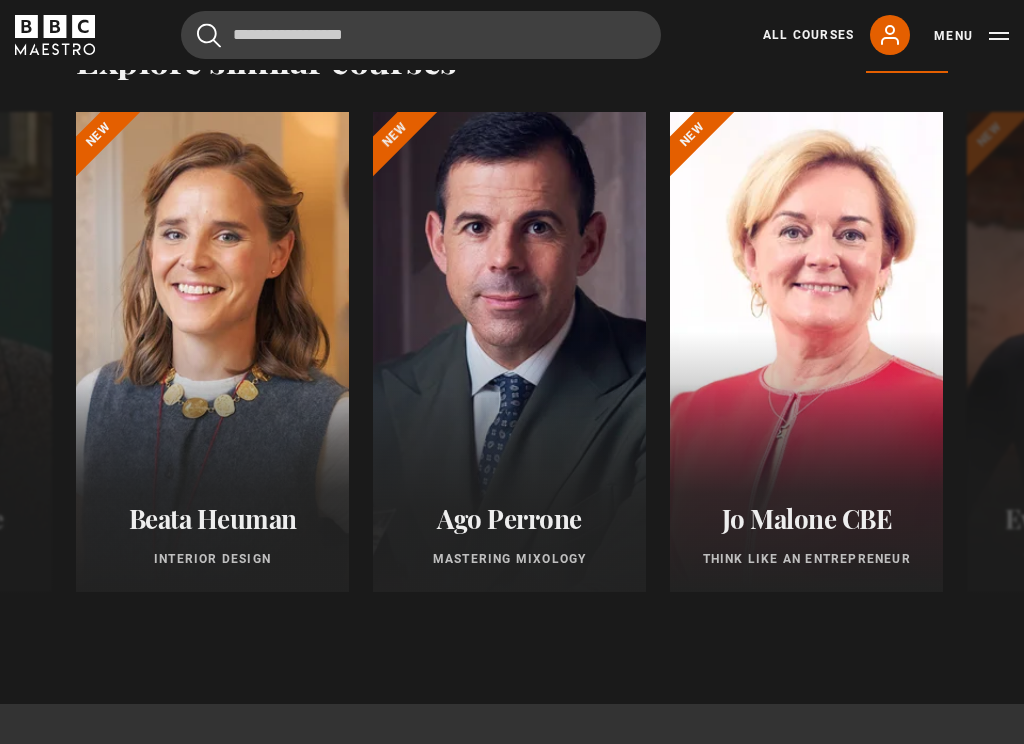 click at bounding box center (509, 352) 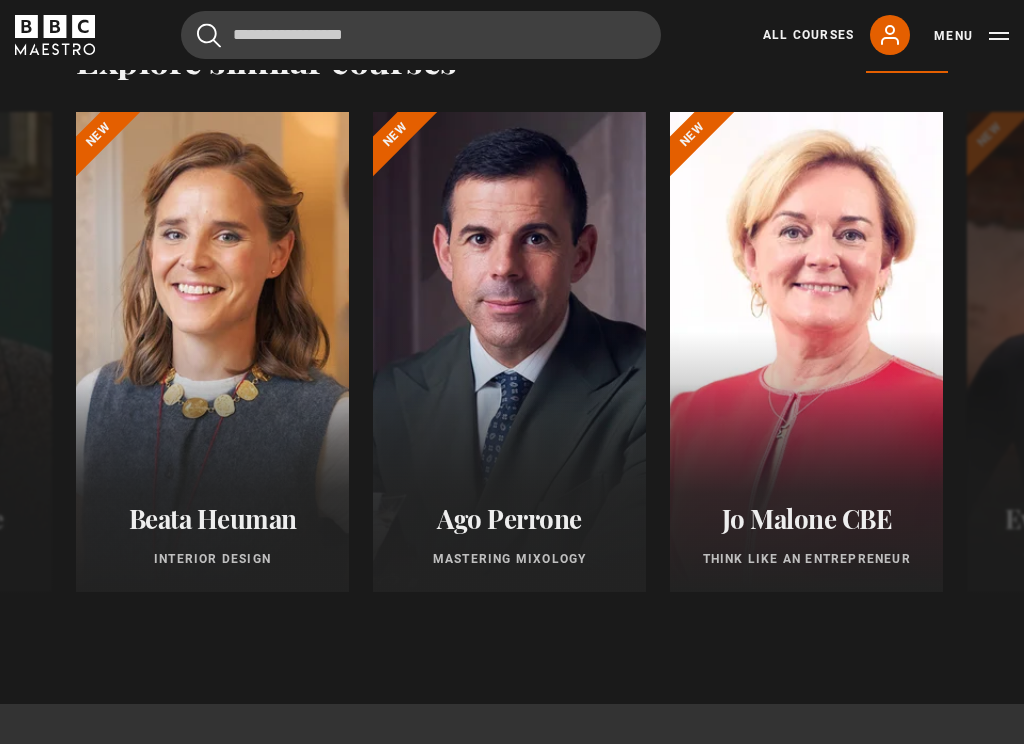 click on "Mastering Mixology" at bounding box center (509, 559) 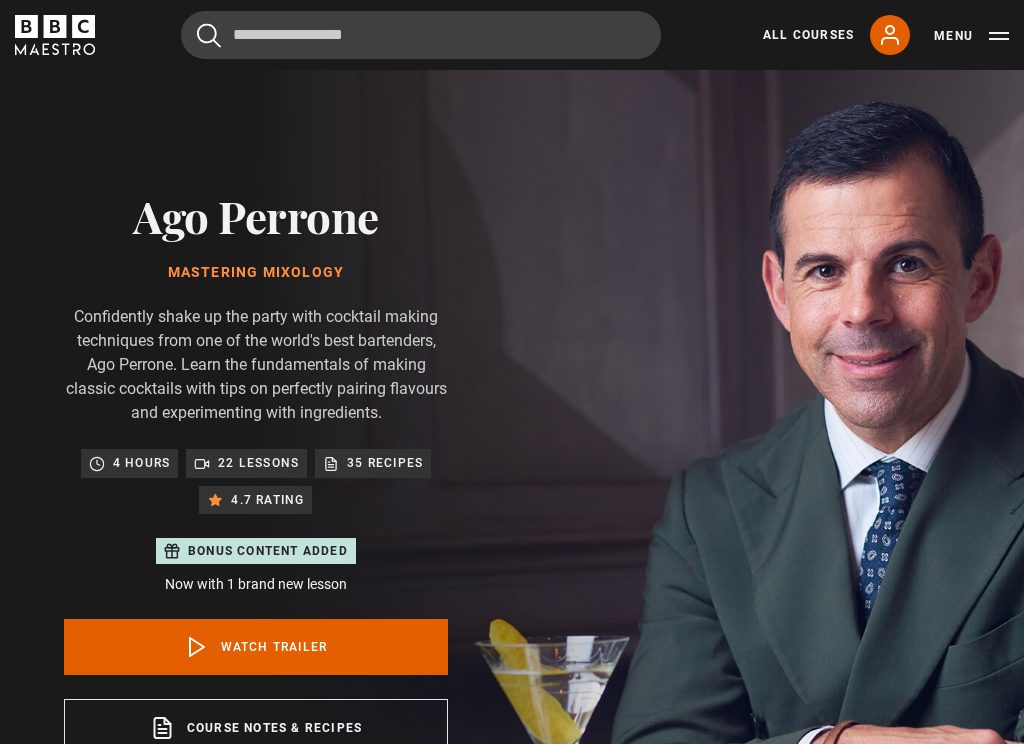 scroll, scrollTop: 0, scrollLeft: 0, axis: both 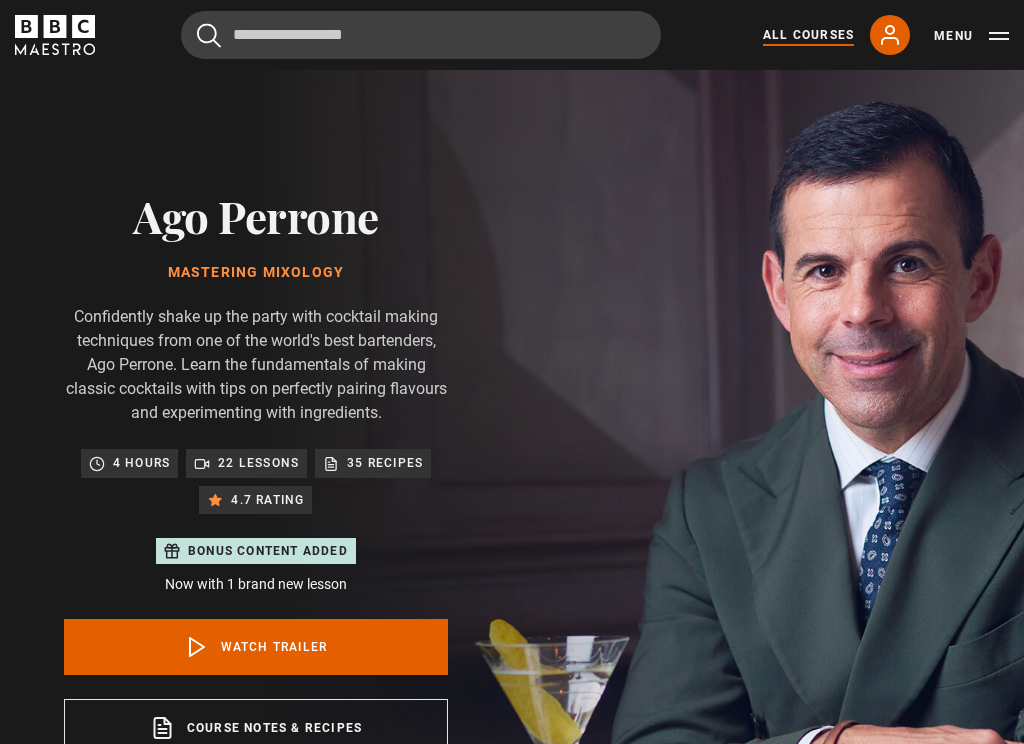 click on "All Courses" at bounding box center (808, 35) 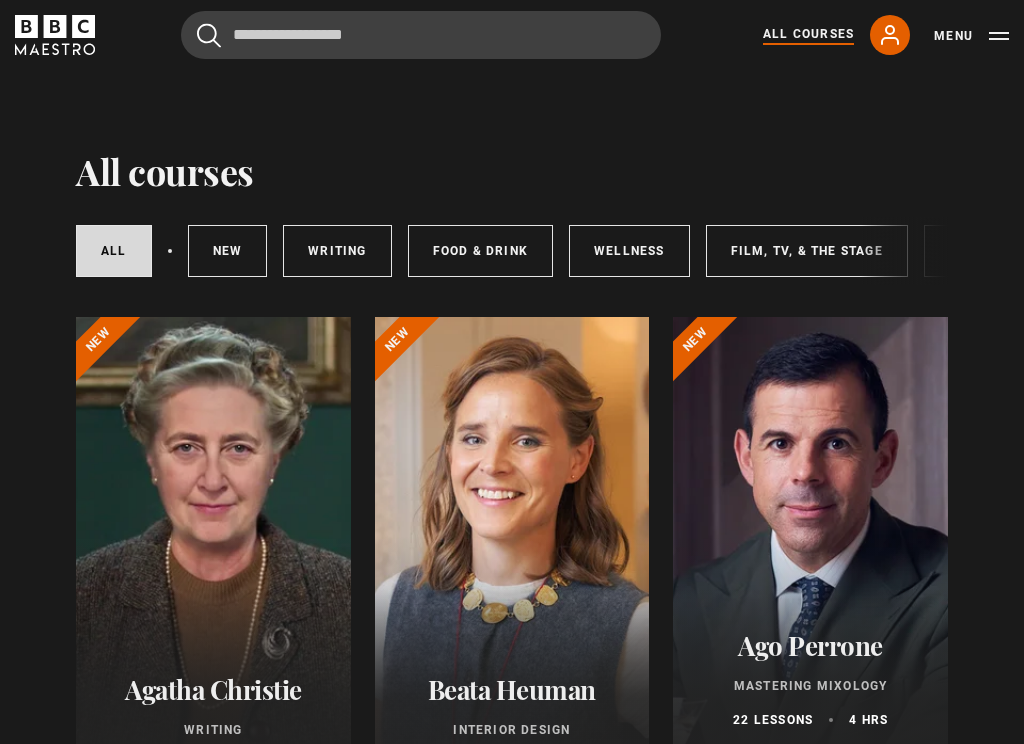 scroll, scrollTop: 0, scrollLeft: 0, axis: both 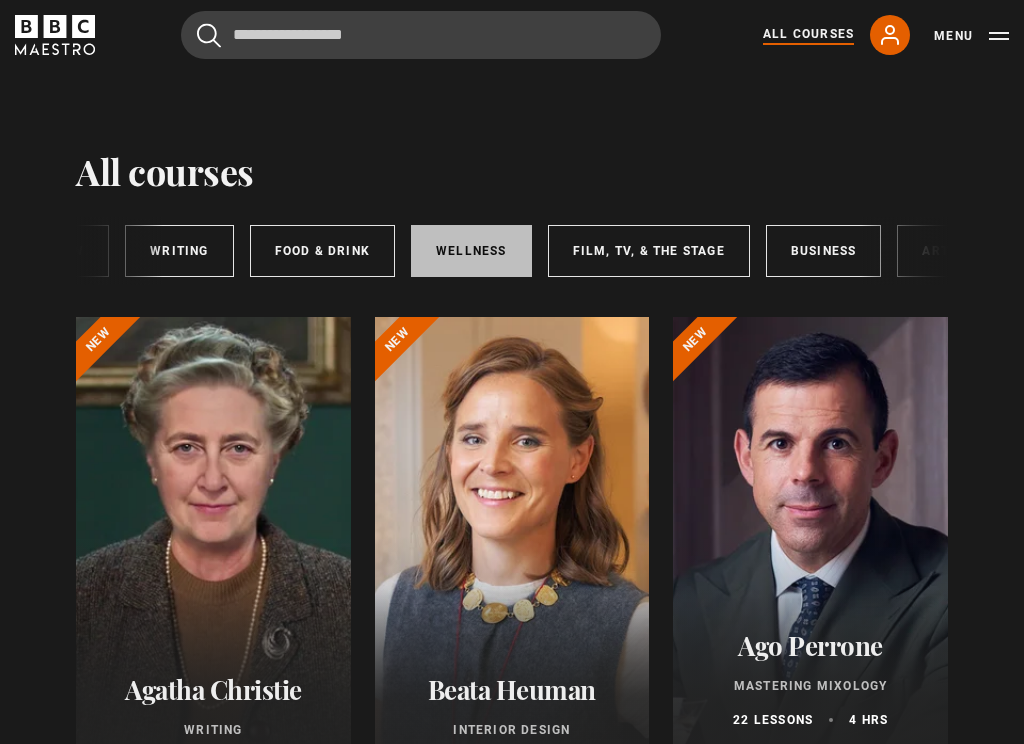 click on "Wellness" at bounding box center (471, 251) 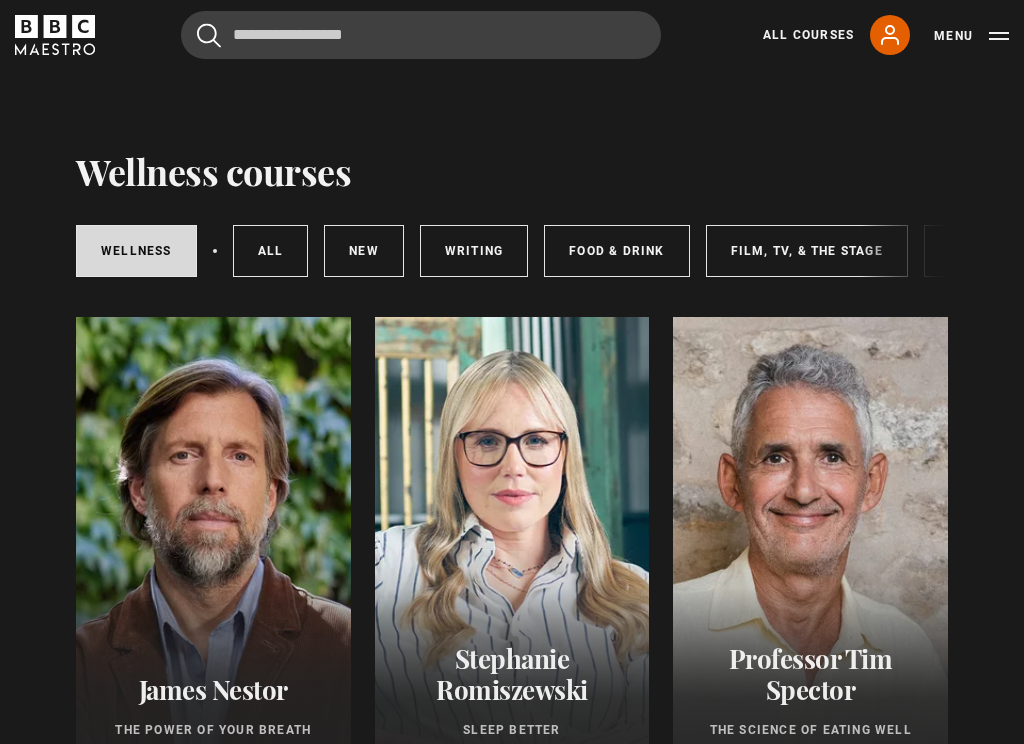 scroll, scrollTop: 0, scrollLeft: 0, axis: both 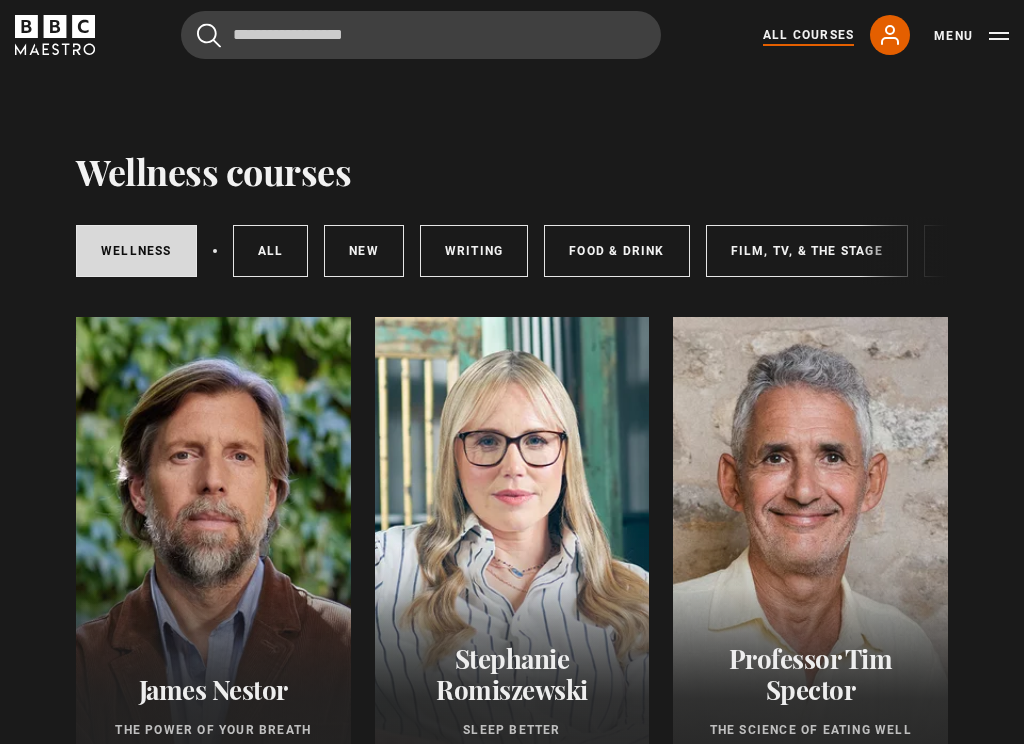click on "All Courses" at bounding box center [808, 35] 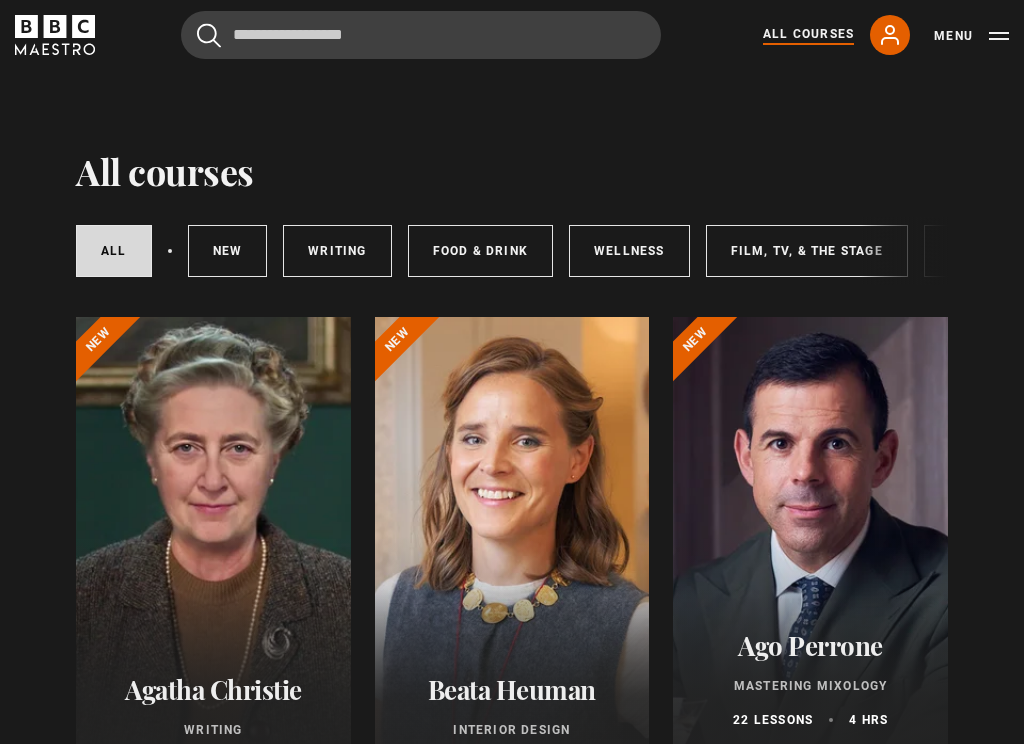scroll, scrollTop: 0, scrollLeft: 0, axis: both 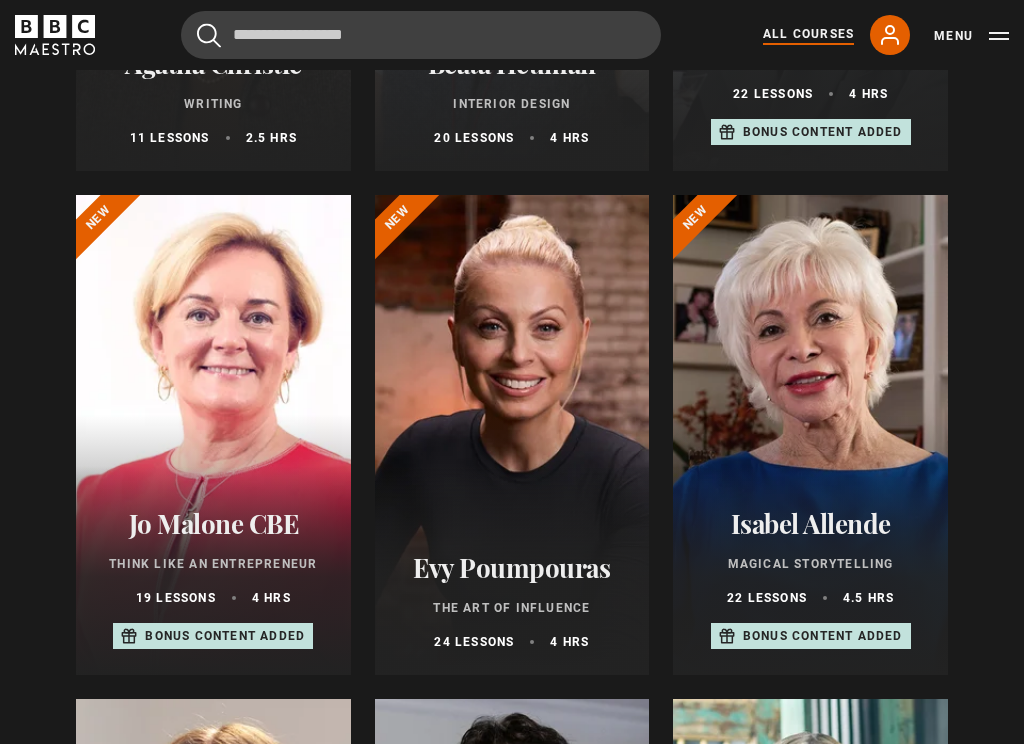 click on "Evy Poumpouras" at bounding box center [512, 568] 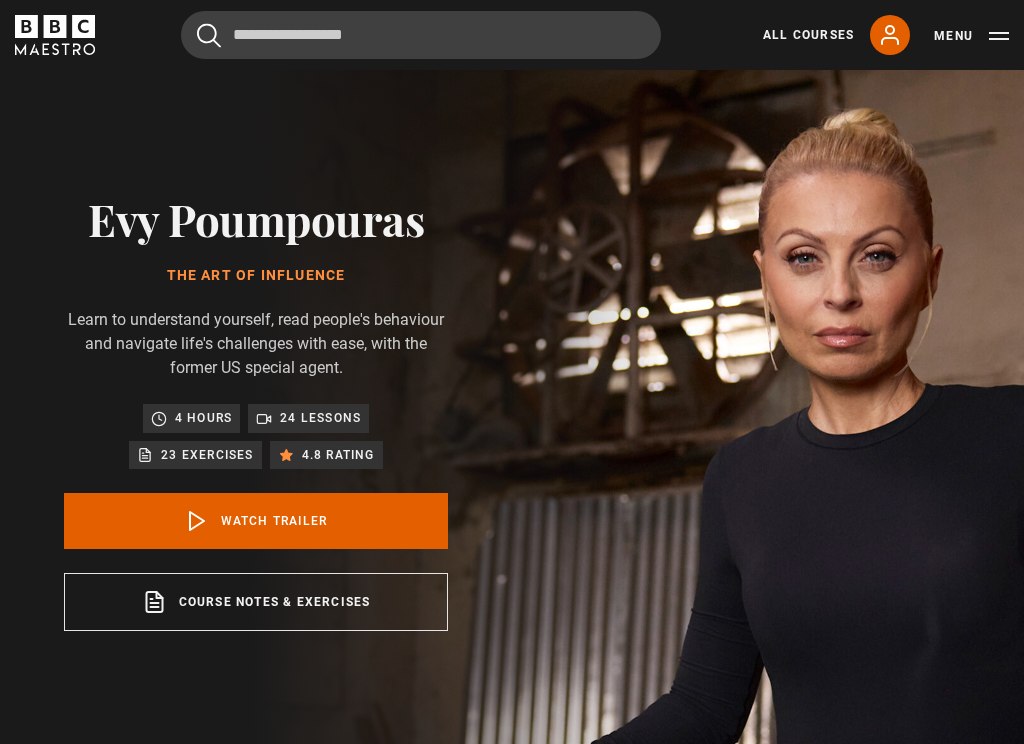 scroll, scrollTop: 0, scrollLeft: 0, axis: both 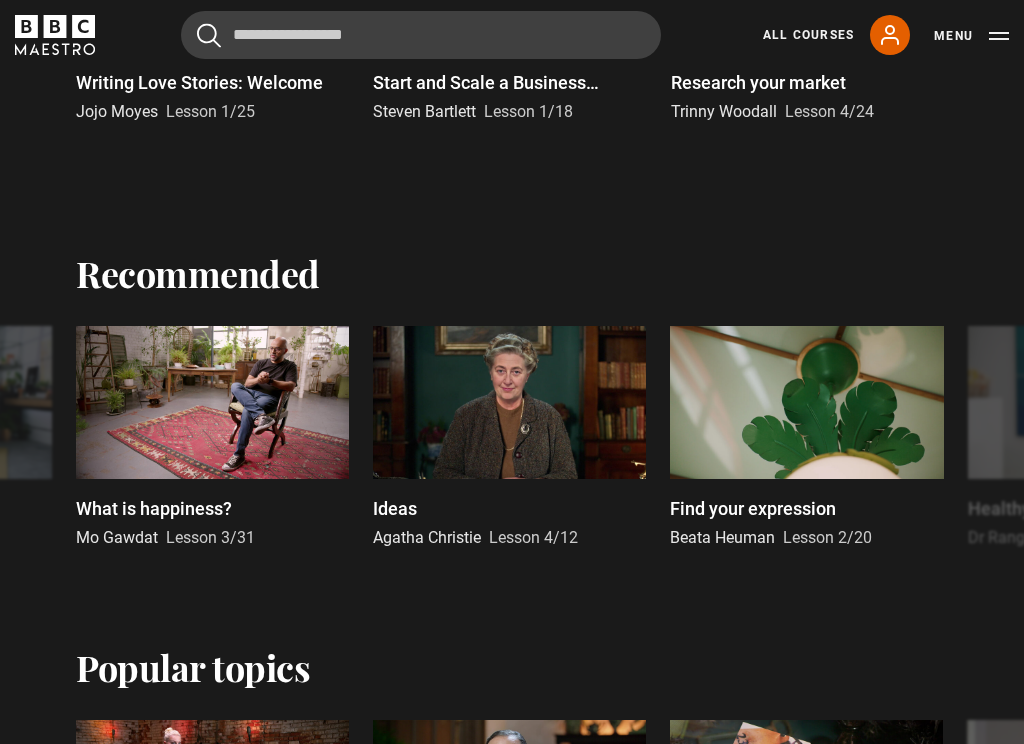 click at bounding box center [509, 403] 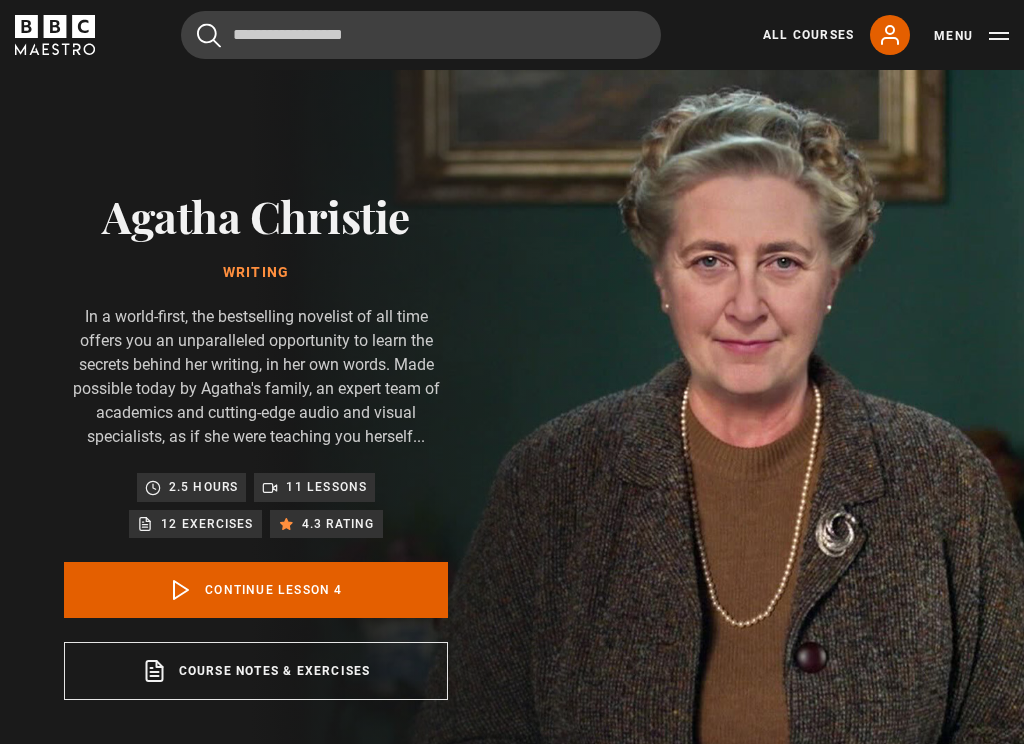 scroll, scrollTop: 819, scrollLeft: 0, axis: vertical 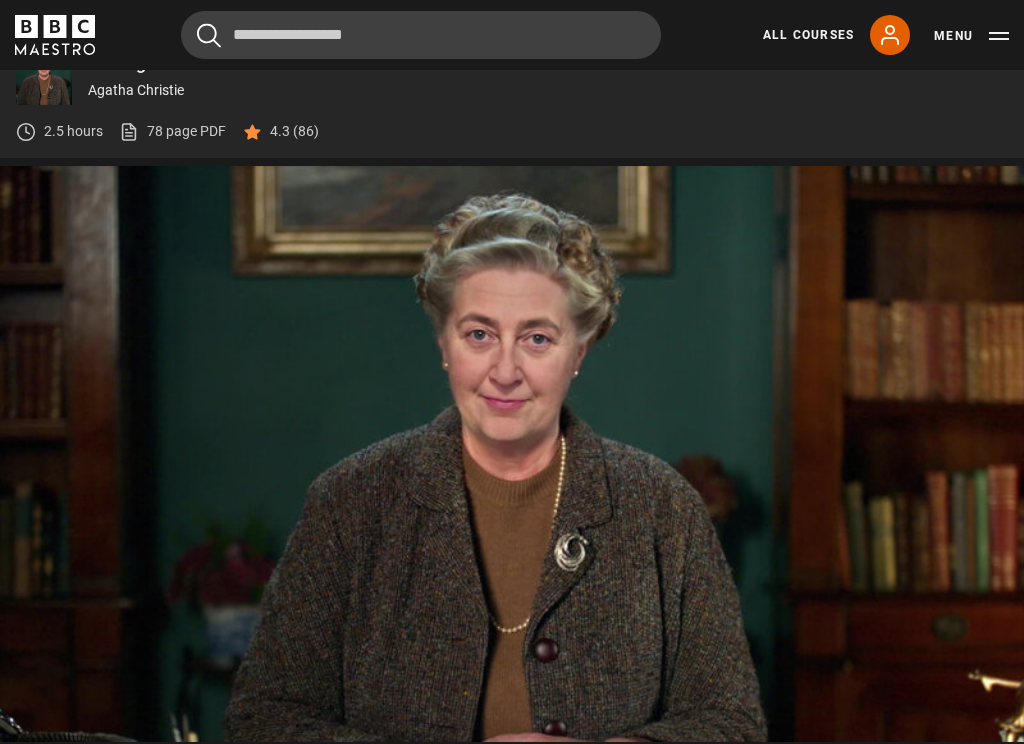 click 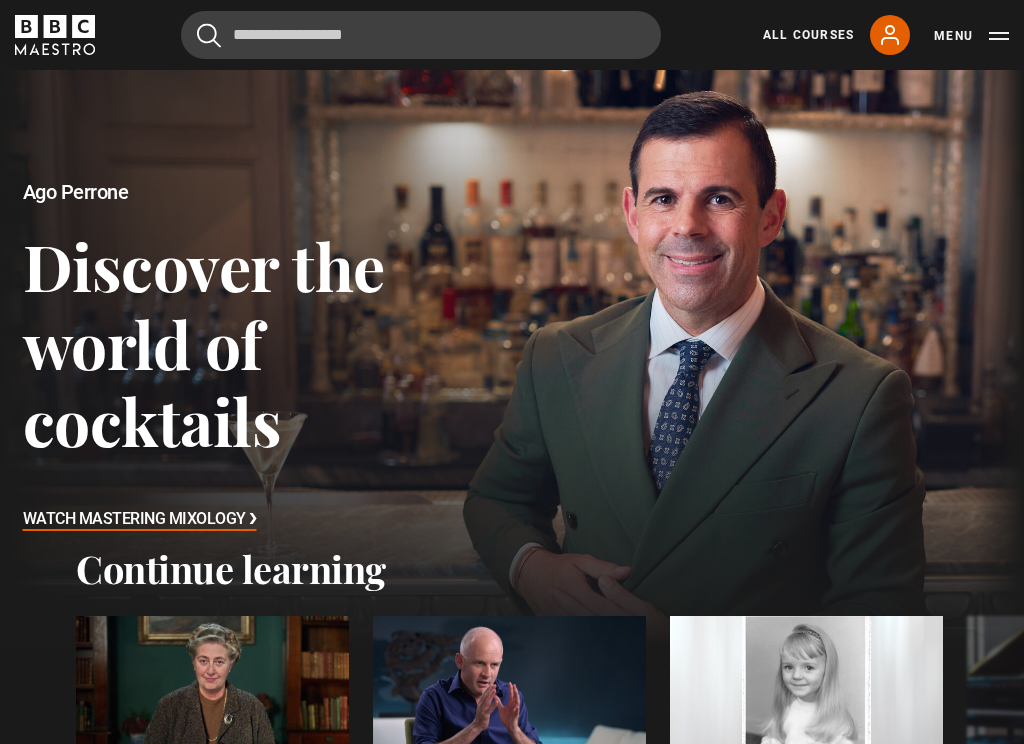 scroll, scrollTop: 0, scrollLeft: 0, axis: both 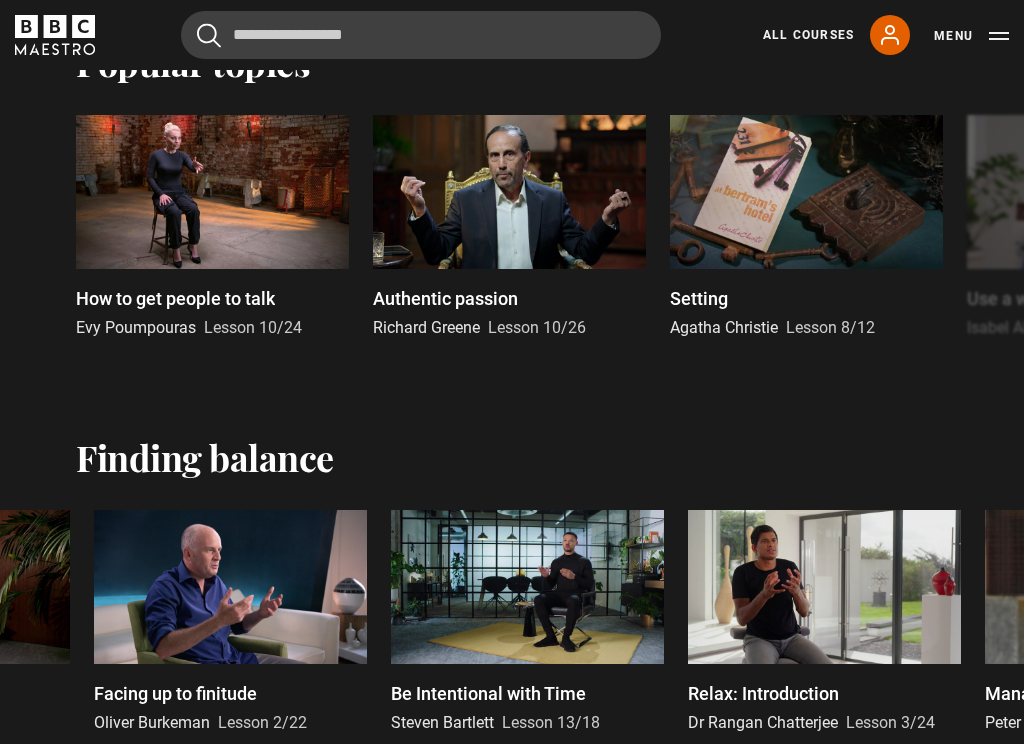 click at bounding box center [-67, 587] 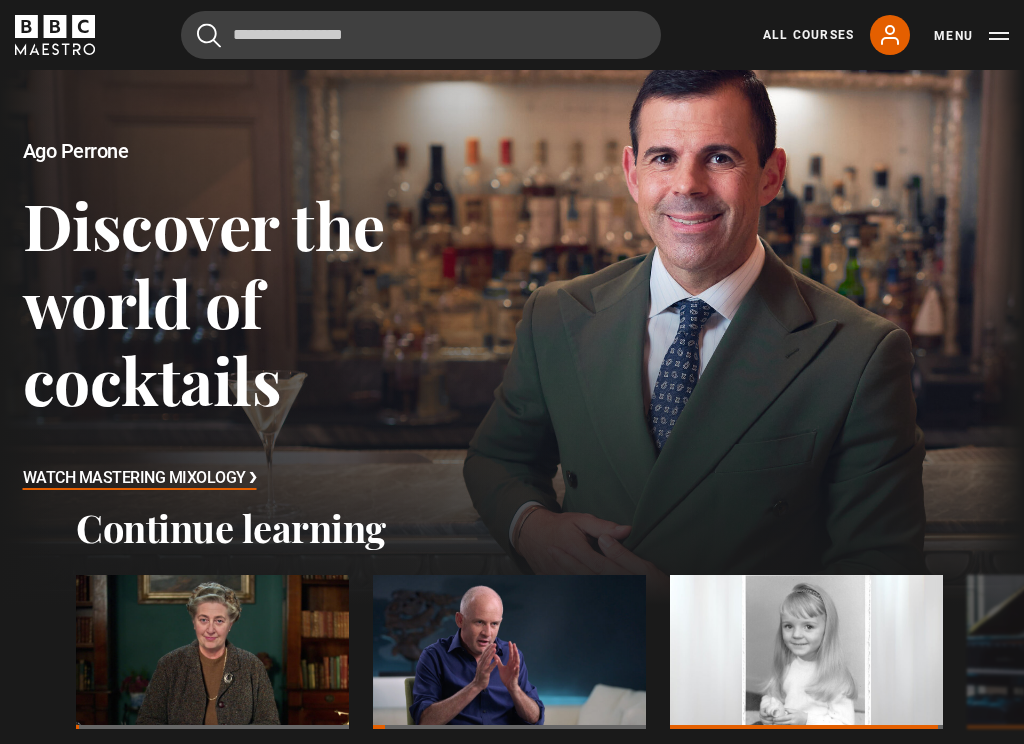 scroll, scrollTop: 0, scrollLeft: 0, axis: both 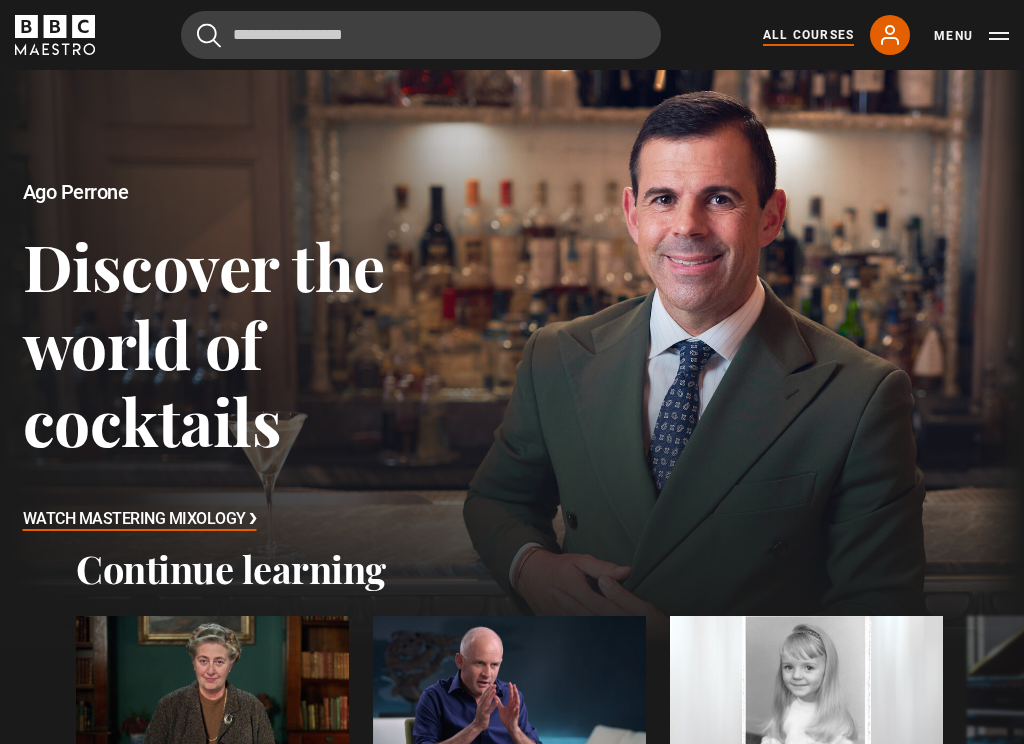click on "All Courses" at bounding box center [808, 35] 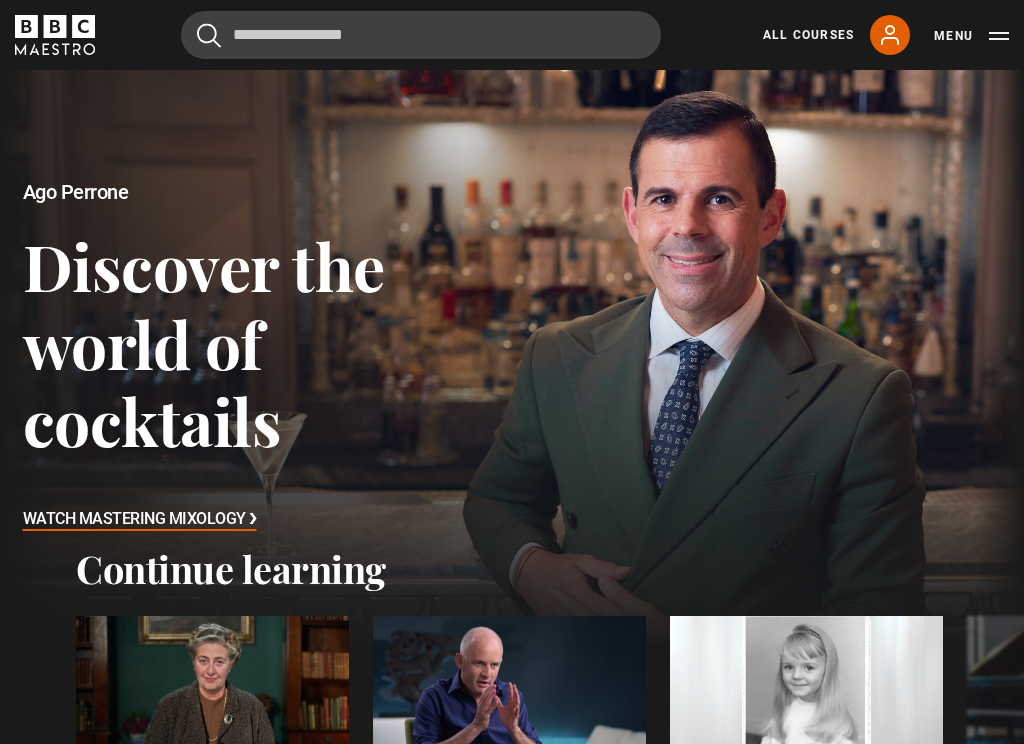 click on "Menu" at bounding box center [971, 36] 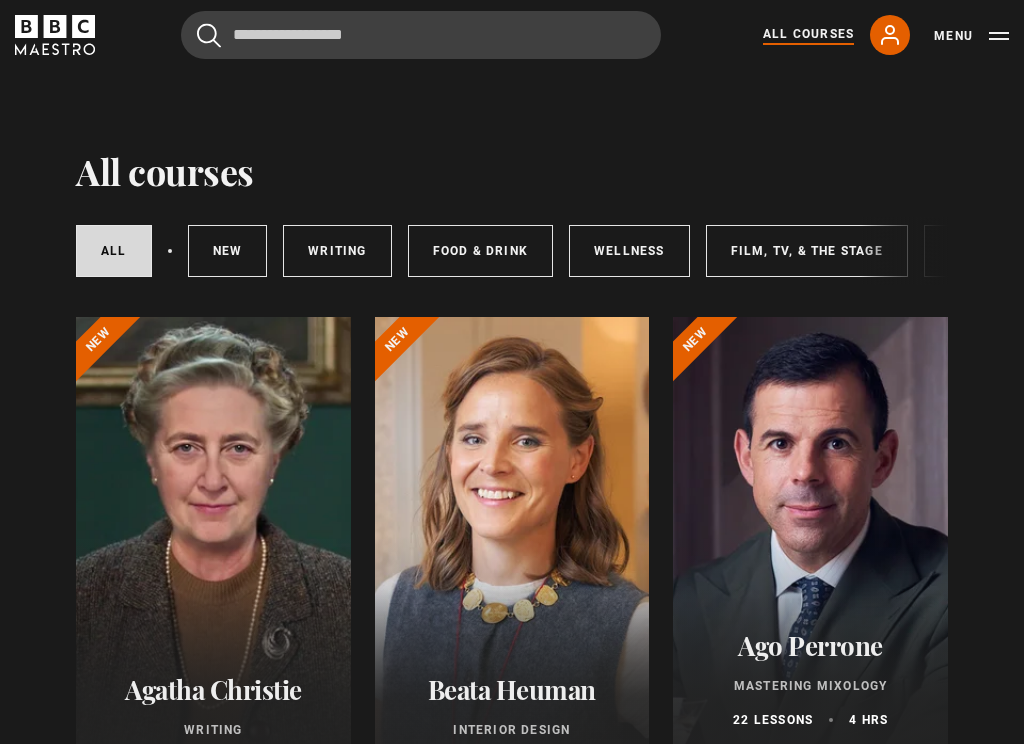 scroll, scrollTop: 0, scrollLeft: 0, axis: both 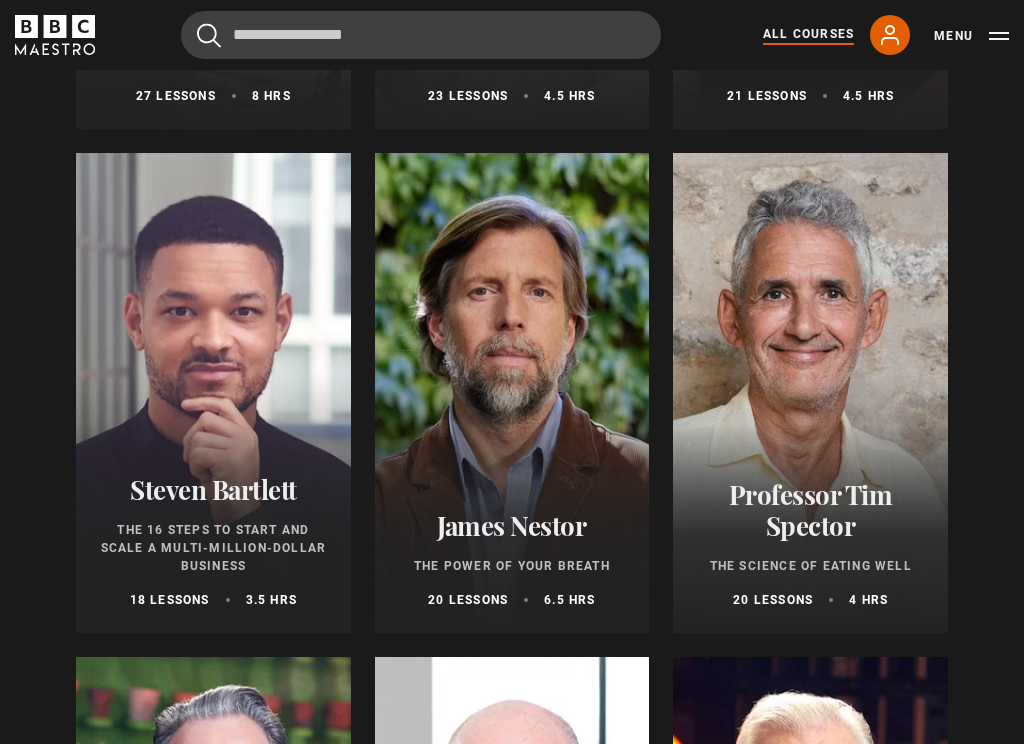 click at bounding box center [512, 393] 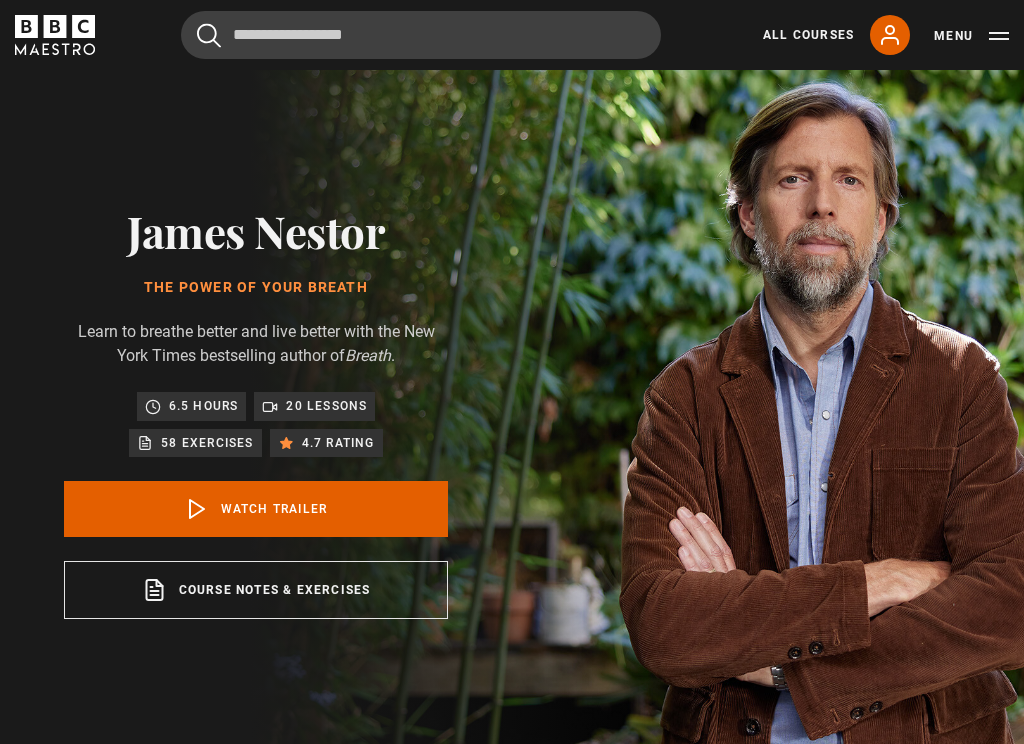 scroll, scrollTop: 0, scrollLeft: 0, axis: both 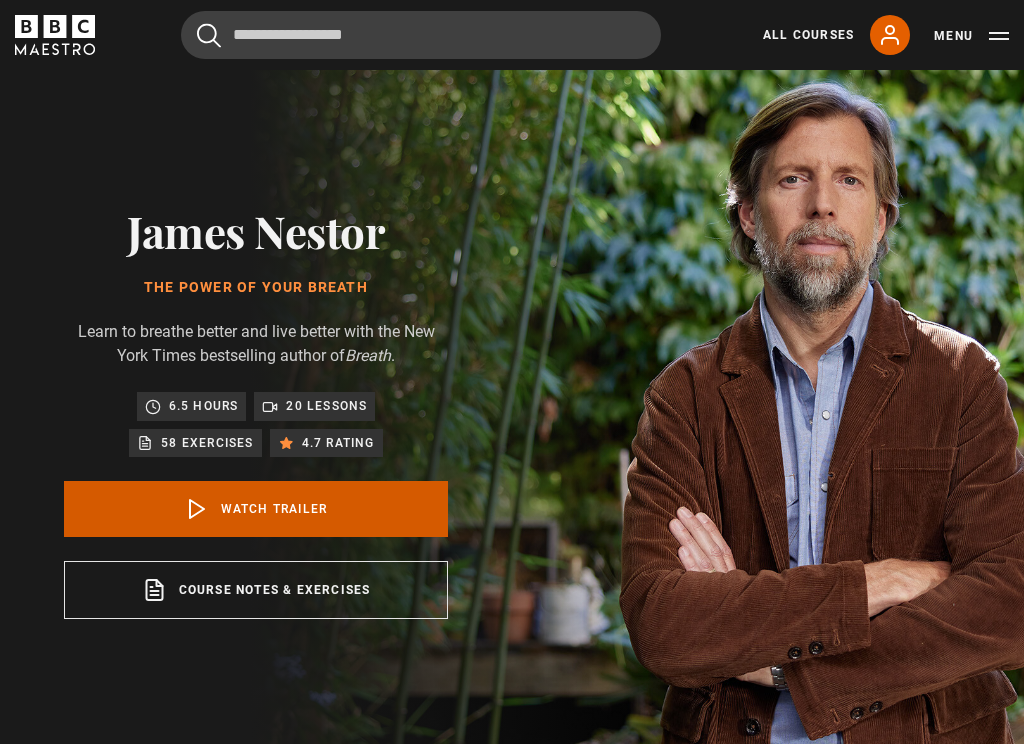 click on "Watch Trailer" at bounding box center [256, 509] 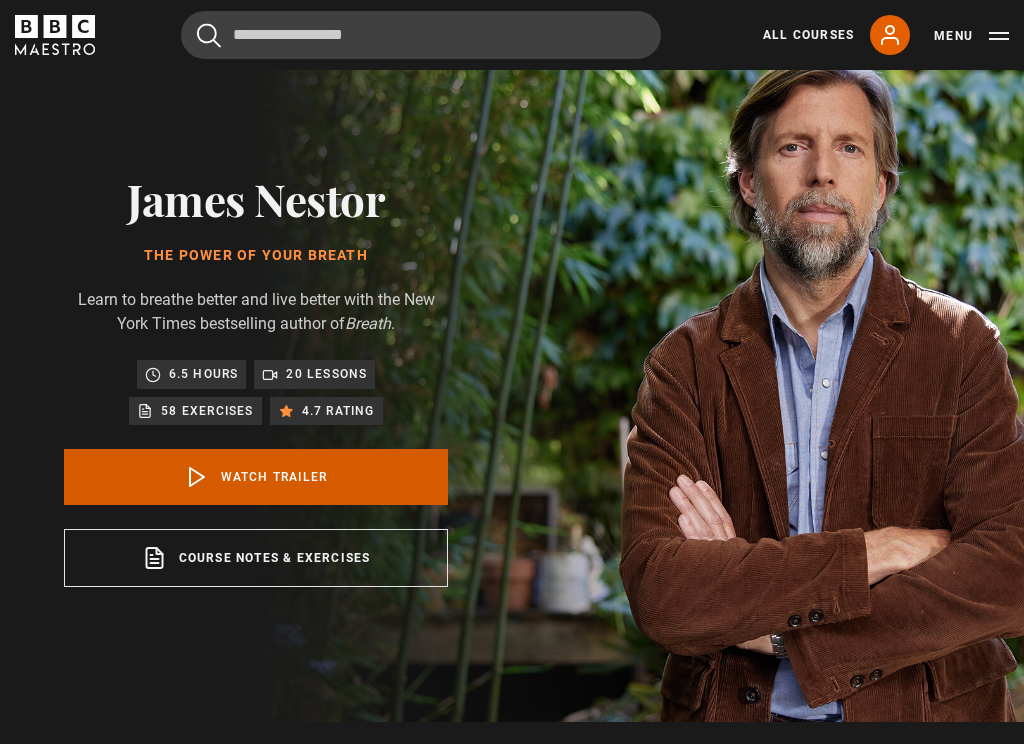 scroll, scrollTop: 0, scrollLeft: 0, axis: both 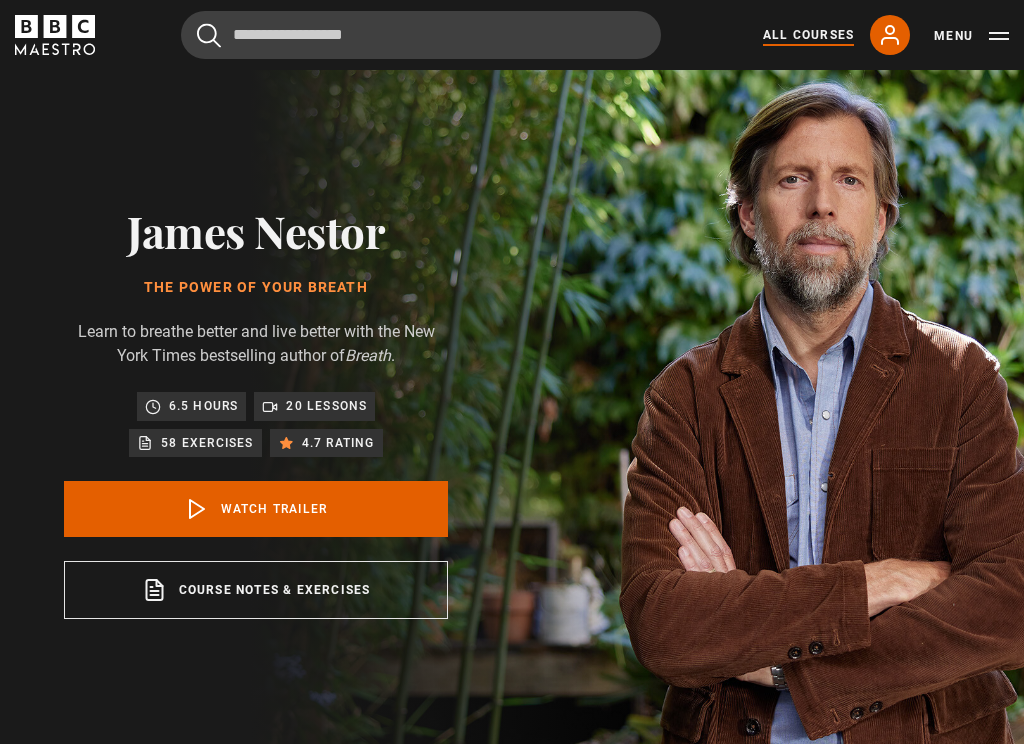 click on "All Courses" at bounding box center (808, 35) 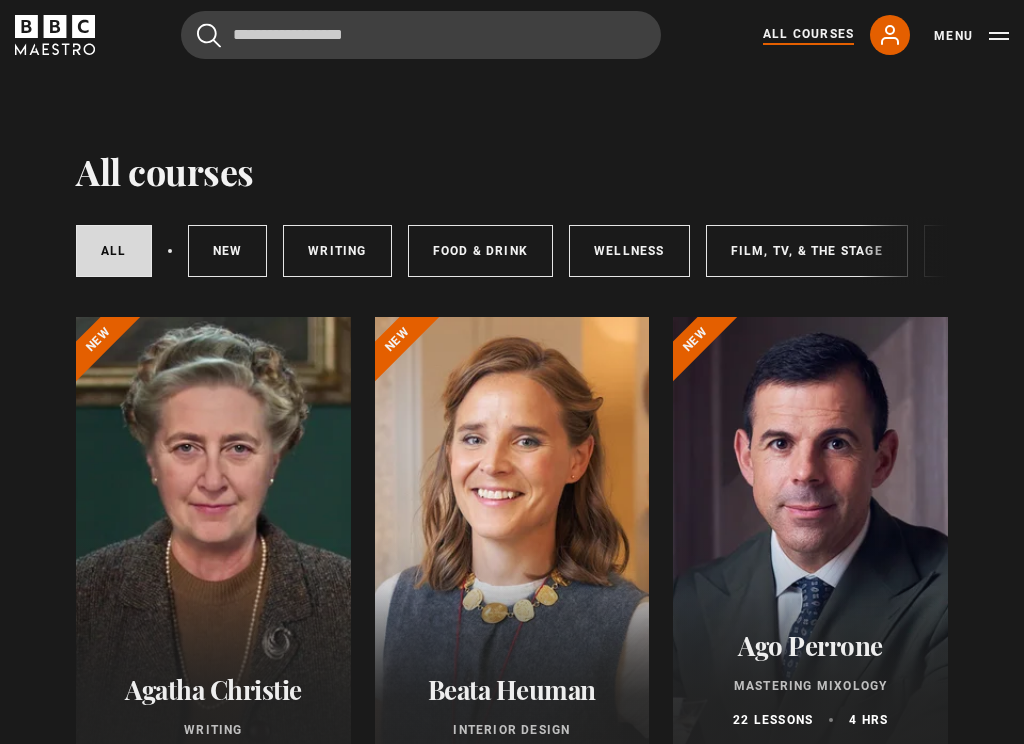 scroll, scrollTop: 0, scrollLeft: 0, axis: both 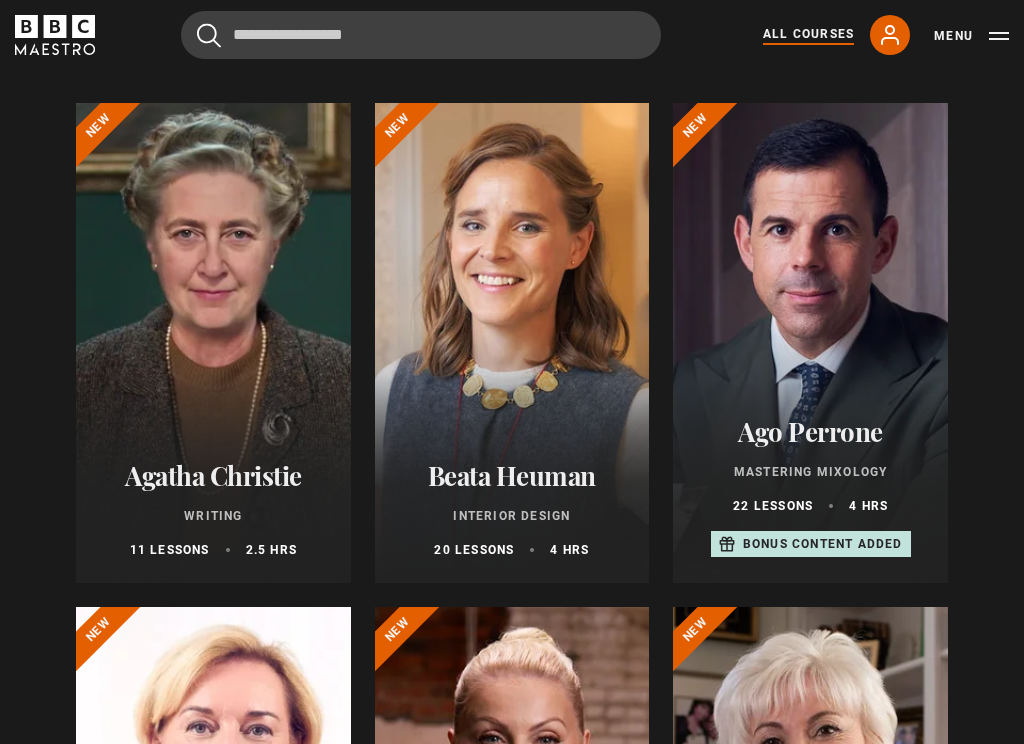 click at bounding box center (512, 344) 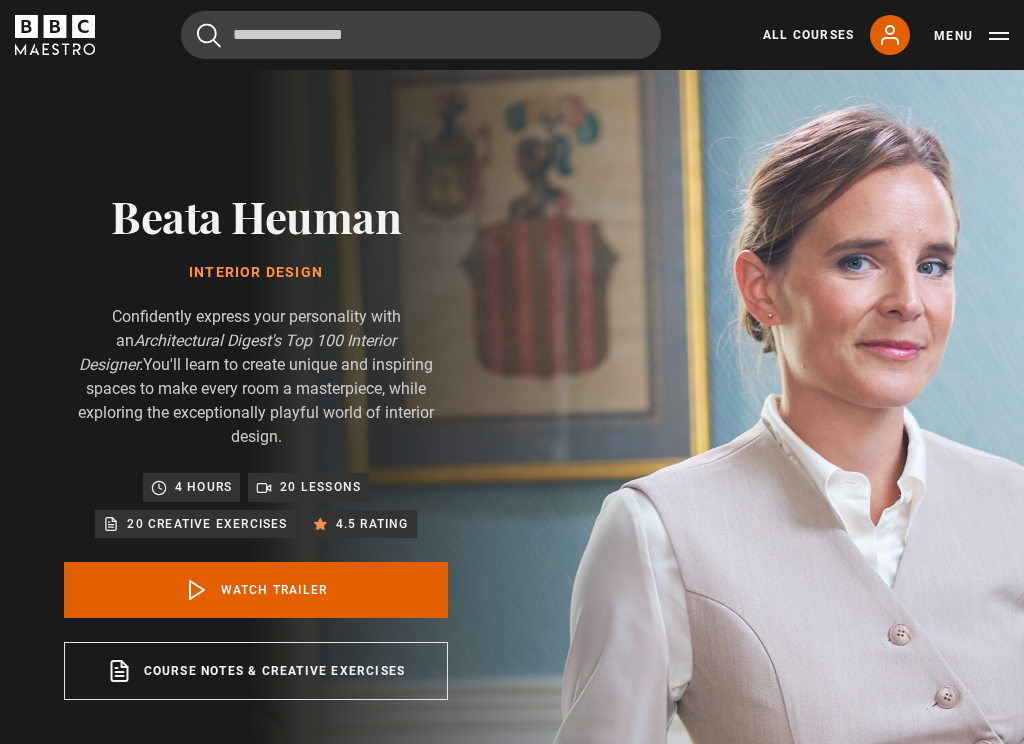 scroll, scrollTop: 794, scrollLeft: 0, axis: vertical 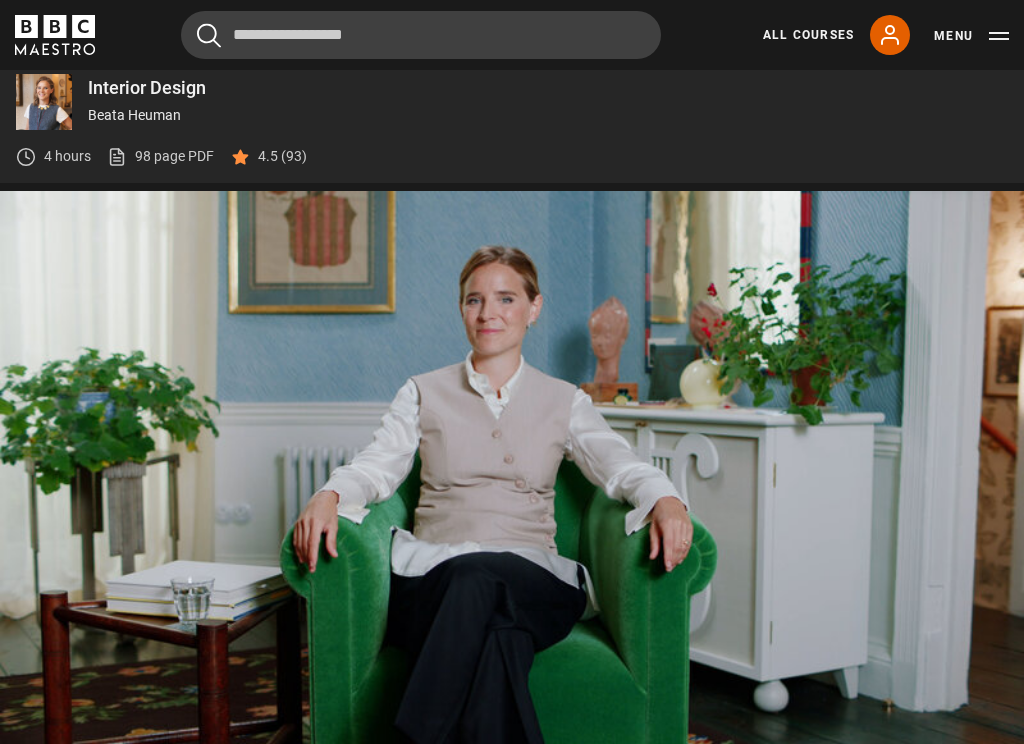 click on "All Courses
My Account
Search
Menu" at bounding box center [878, 35] 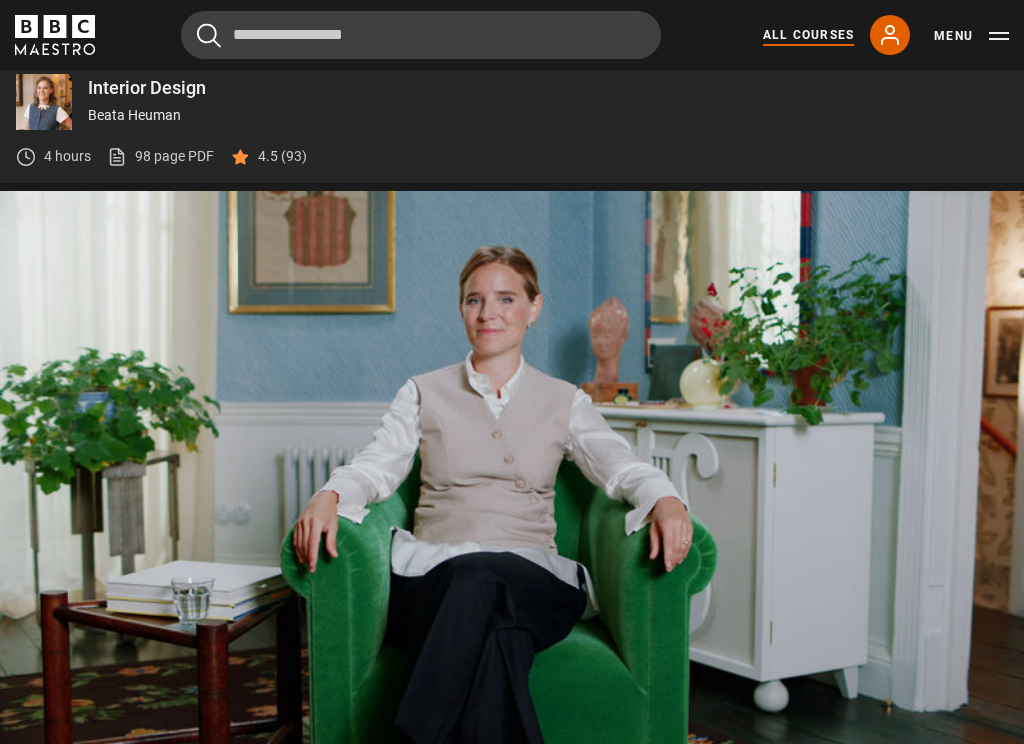 click on "All Courses" at bounding box center [808, 35] 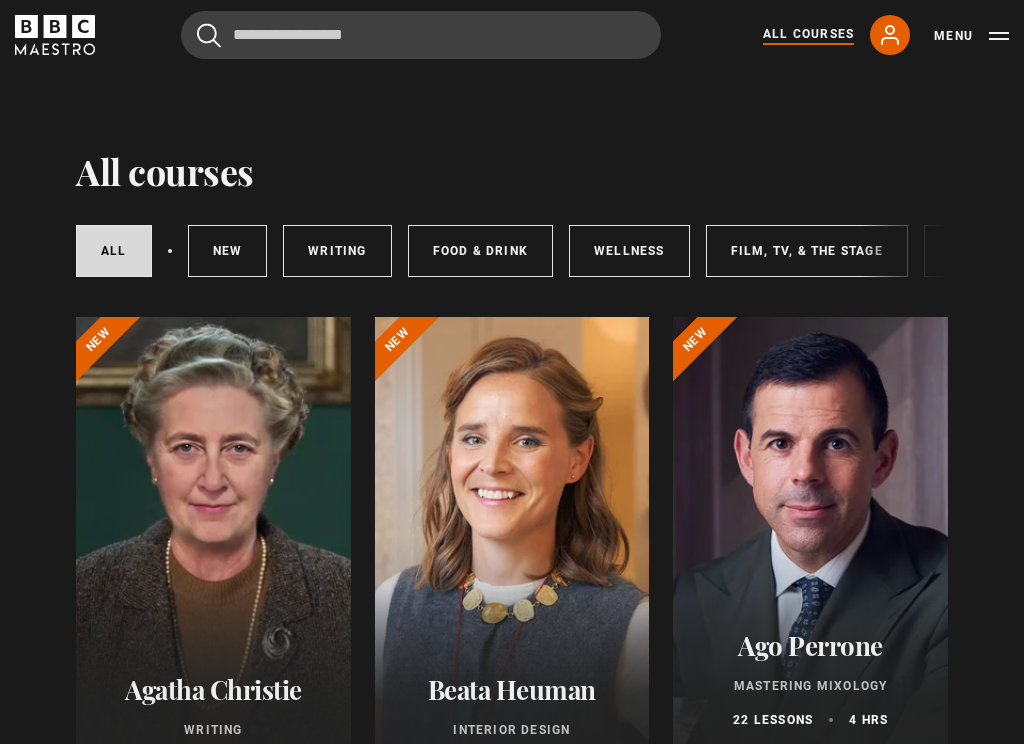 scroll, scrollTop: 0, scrollLeft: 0, axis: both 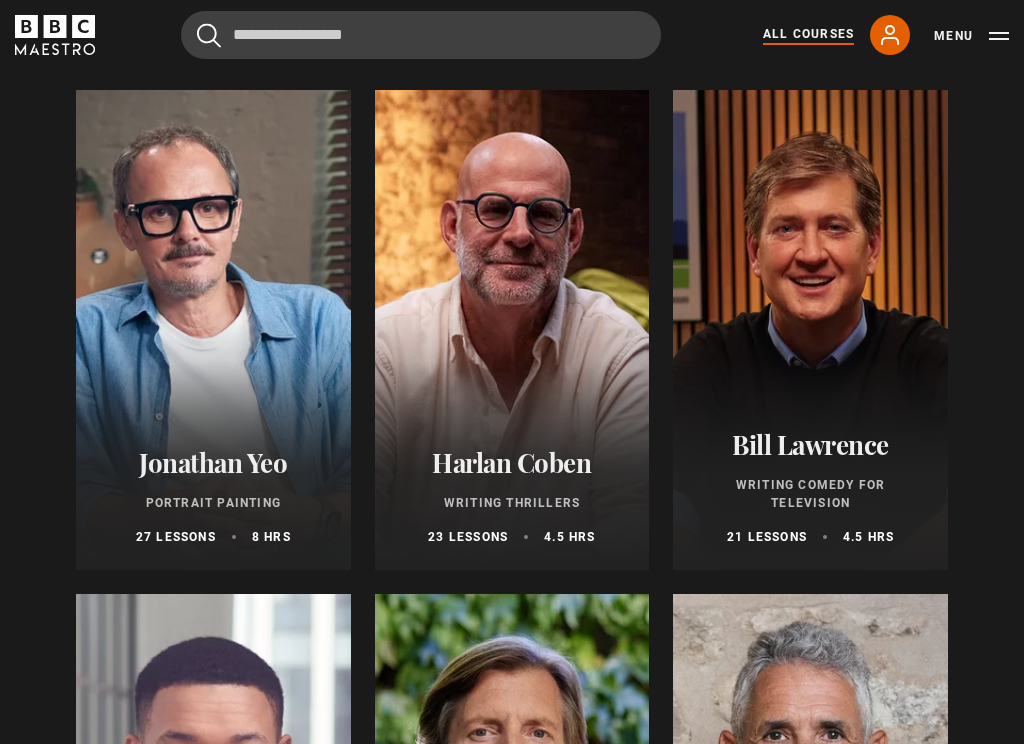 click at bounding box center (213, 330) 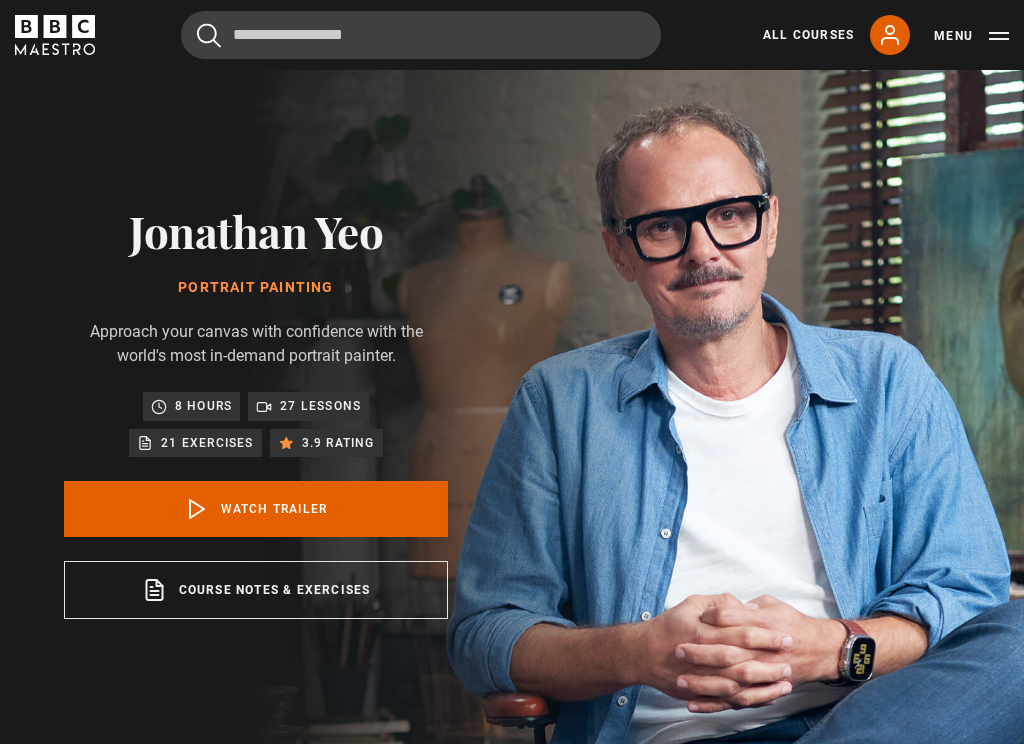 scroll, scrollTop: 0, scrollLeft: 0, axis: both 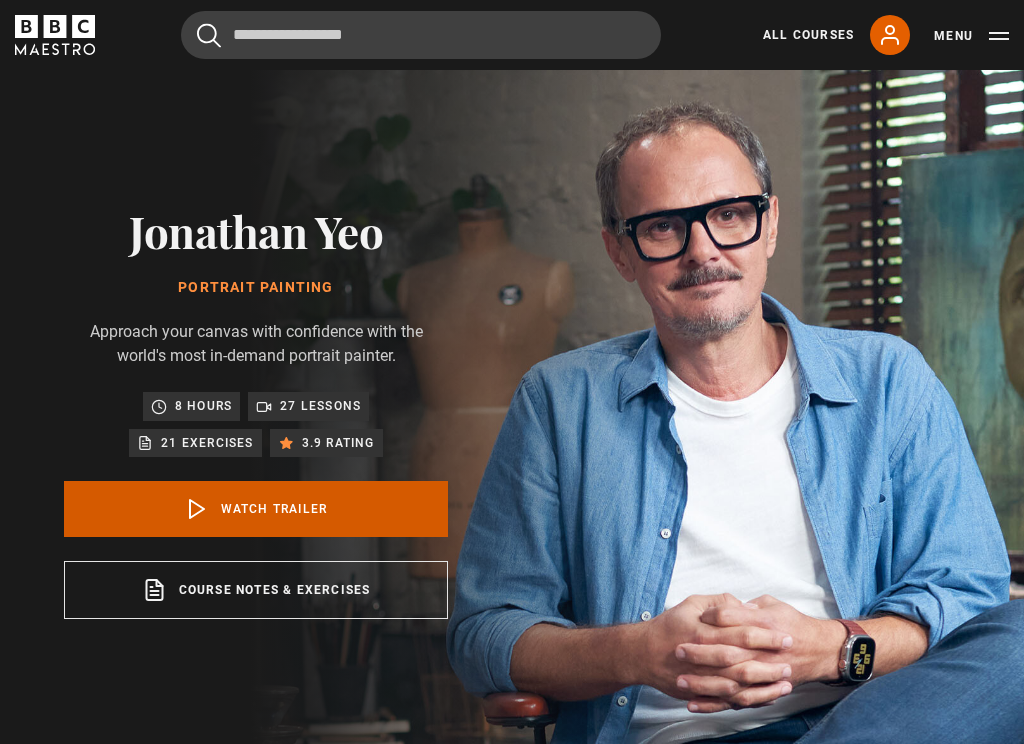 click on "Watch Trailer" at bounding box center [256, 509] 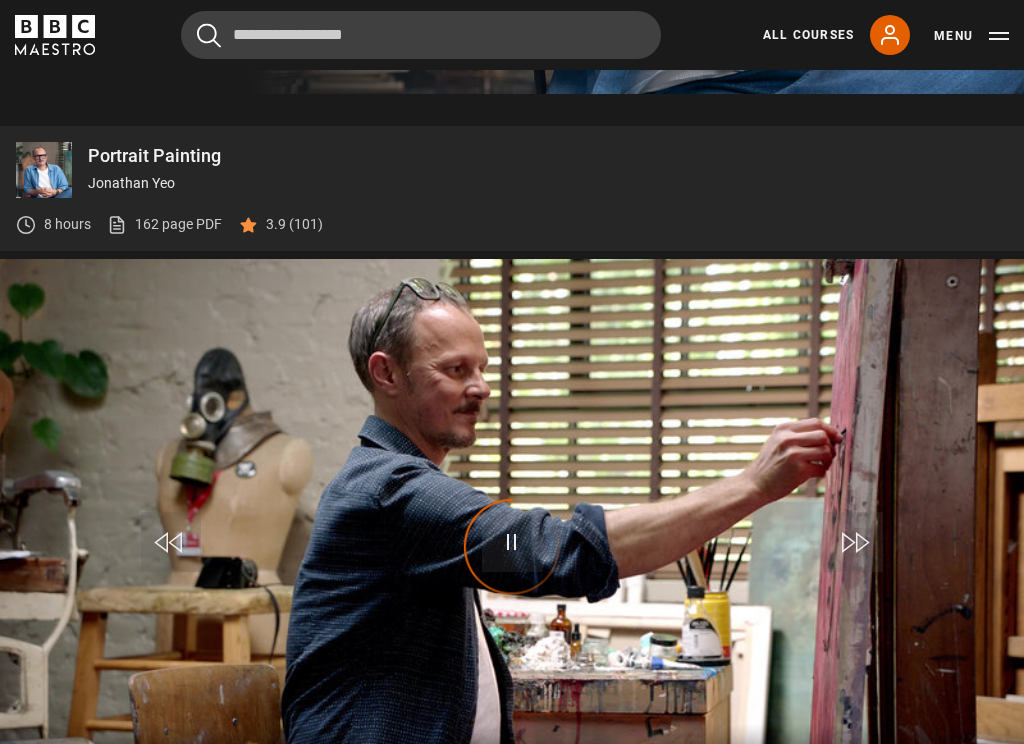 scroll, scrollTop: 754, scrollLeft: 0, axis: vertical 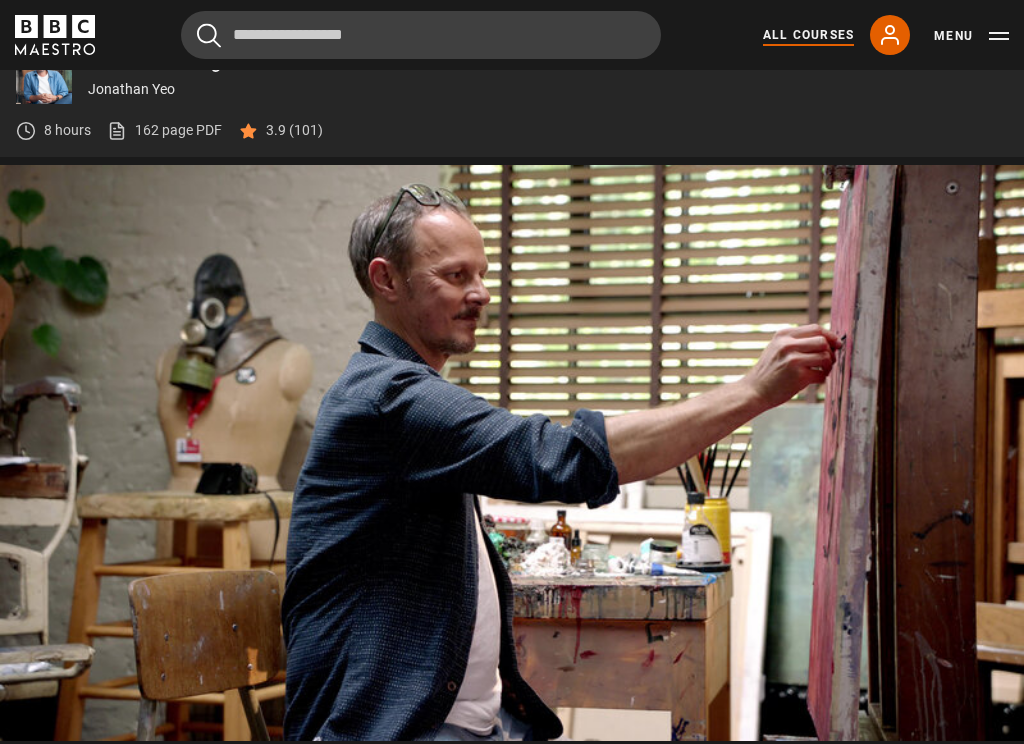 click on "All Courses" at bounding box center (808, 35) 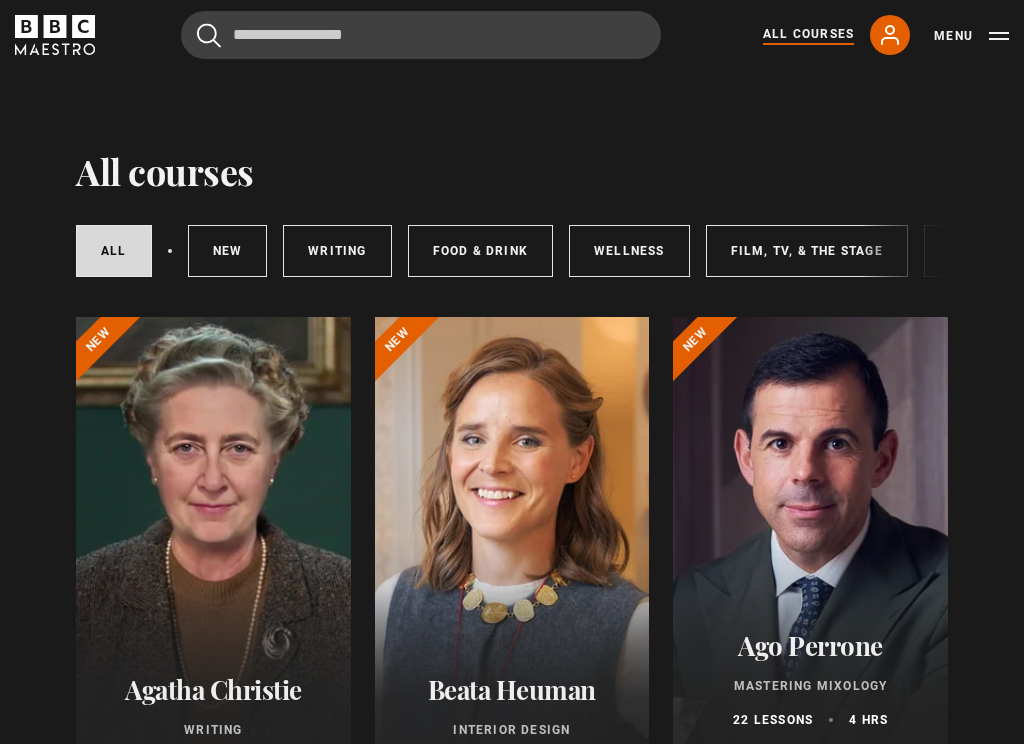 scroll, scrollTop: 0, scrollLeft: 0, axis: both 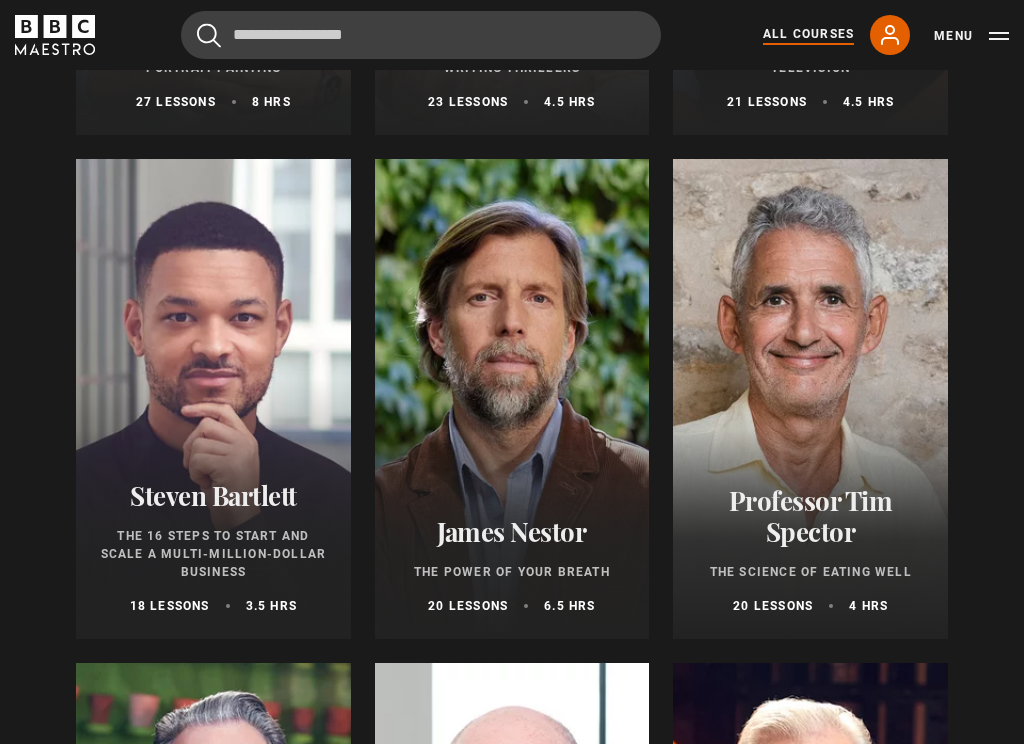 click at bounding box center [810, 399] 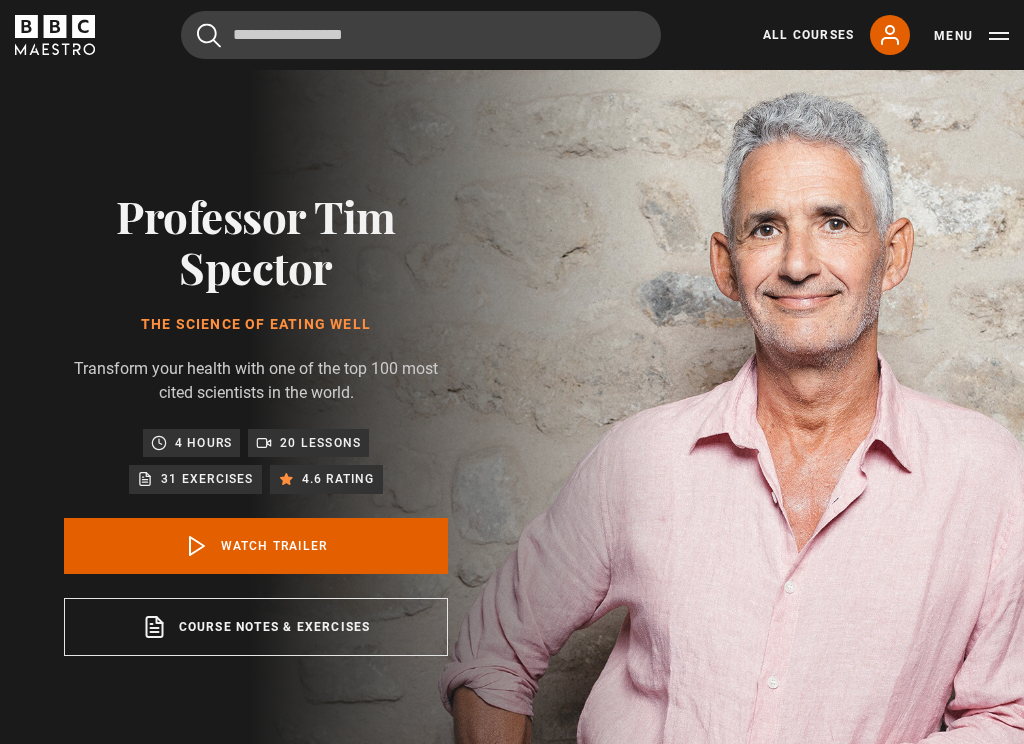 scroll, scrollTop: 0, scrollLeft: 0, axis: both 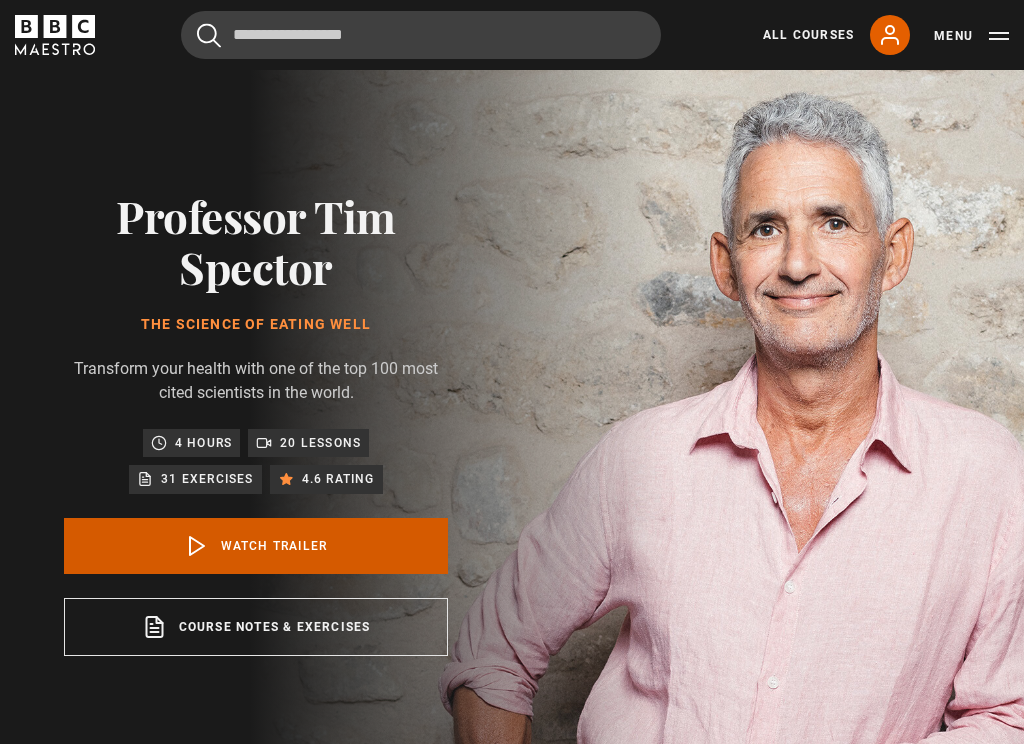 click on "Watch Trailer" at bounding box center [256, 546] 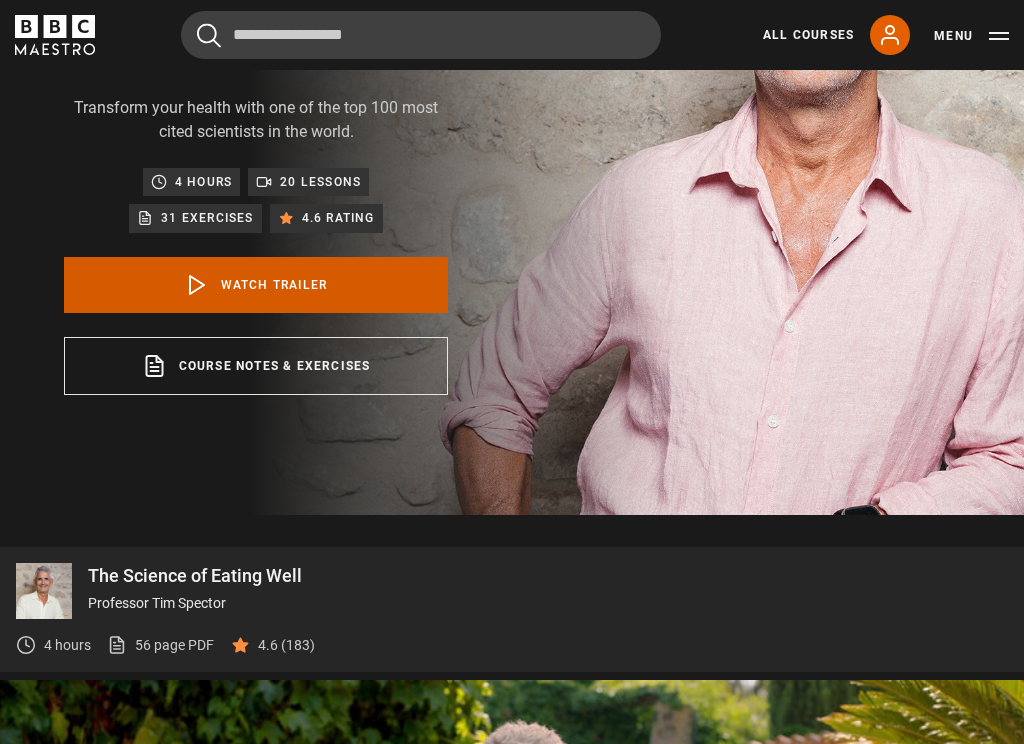 scroll, scrollTop: 770, scrollLeft: 0, axis: vertical 